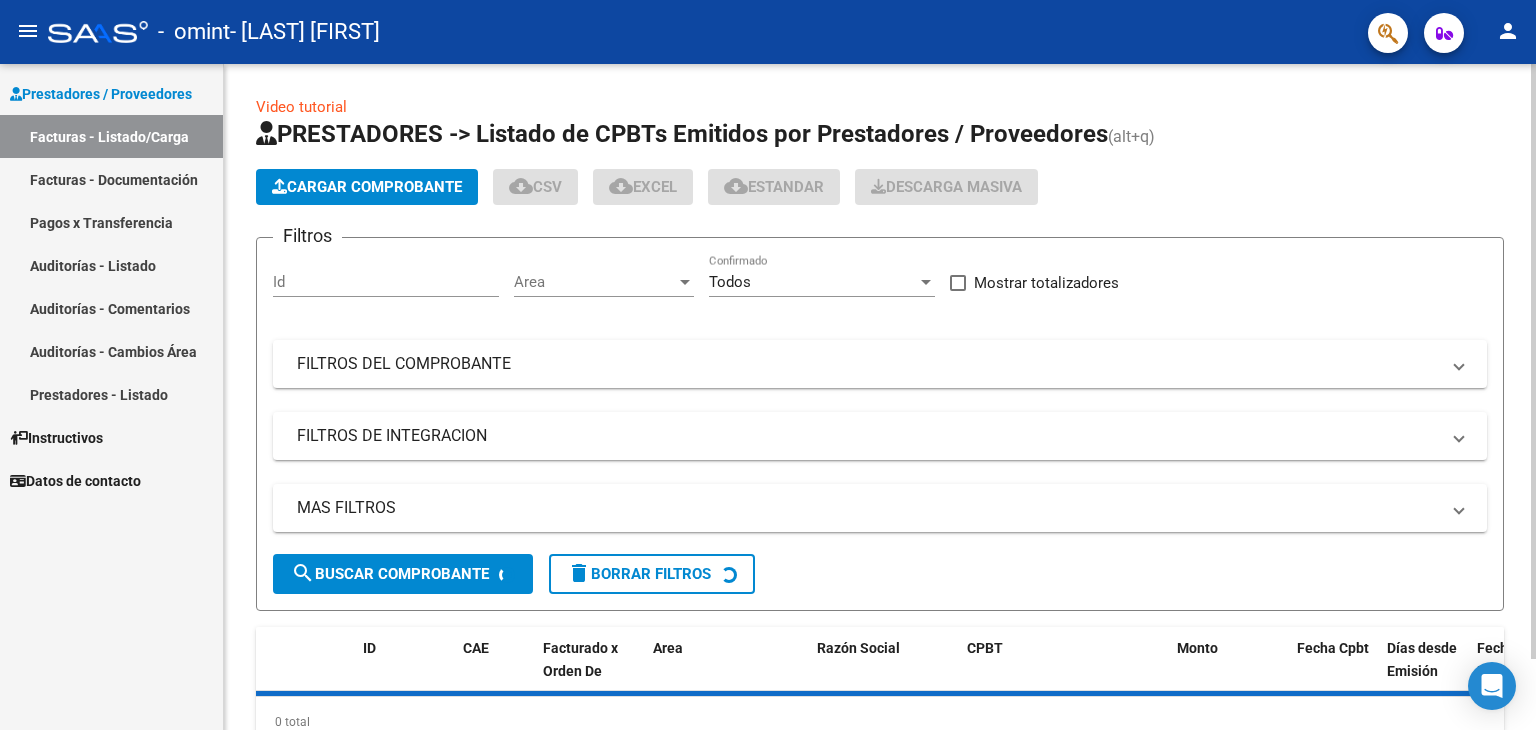 scroll, scrollTop: 0, scrollLeft: 0, axis: both 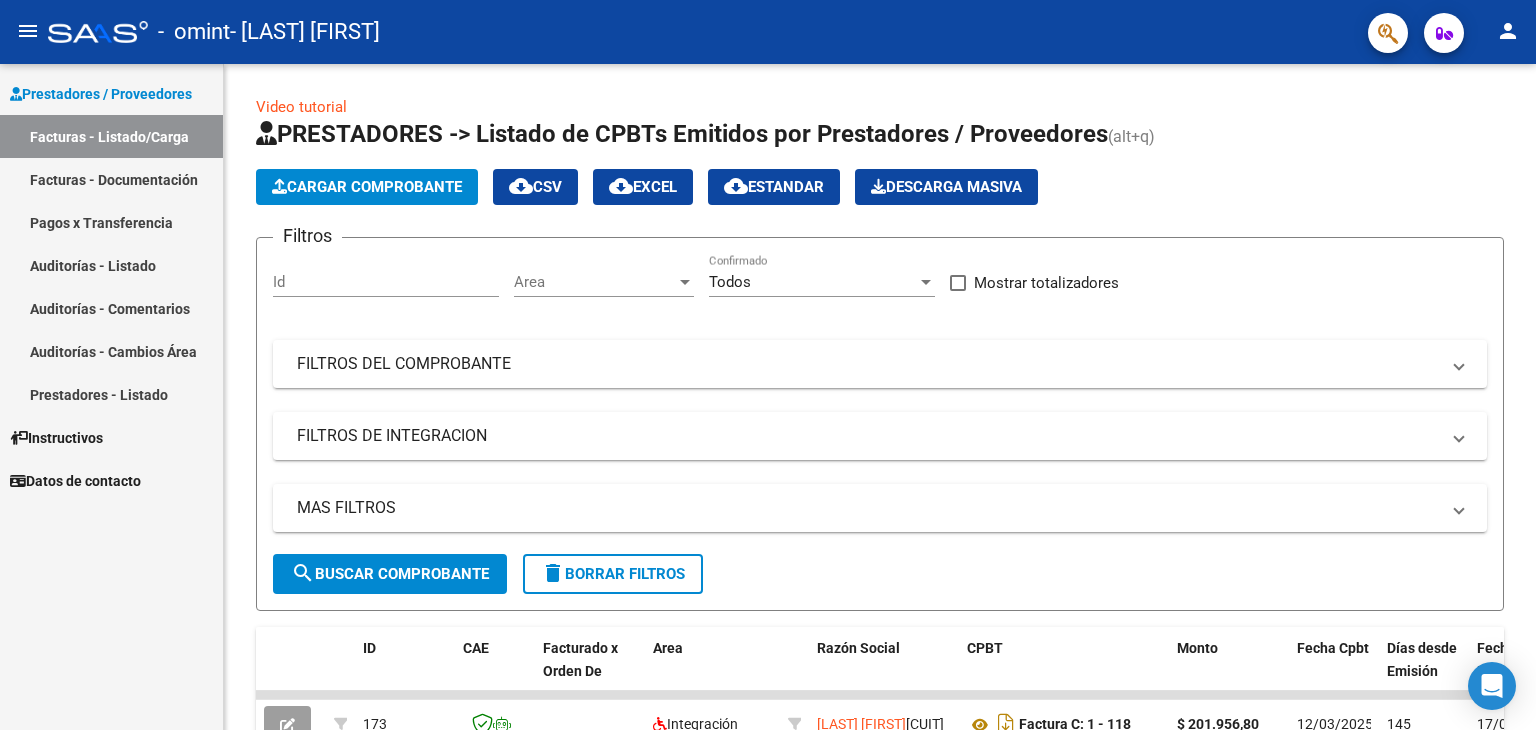 click on "Prestadores / Proveedores Facturas - Listado/Carga Facturas - Documentación Pagos x Transferencia Auditorías - Listado Auditorías - Comentarios Auditorías - Cambios Área Prestadores - Listado    Instructivos    Datos de contacto" at bounding box center [111, 397] 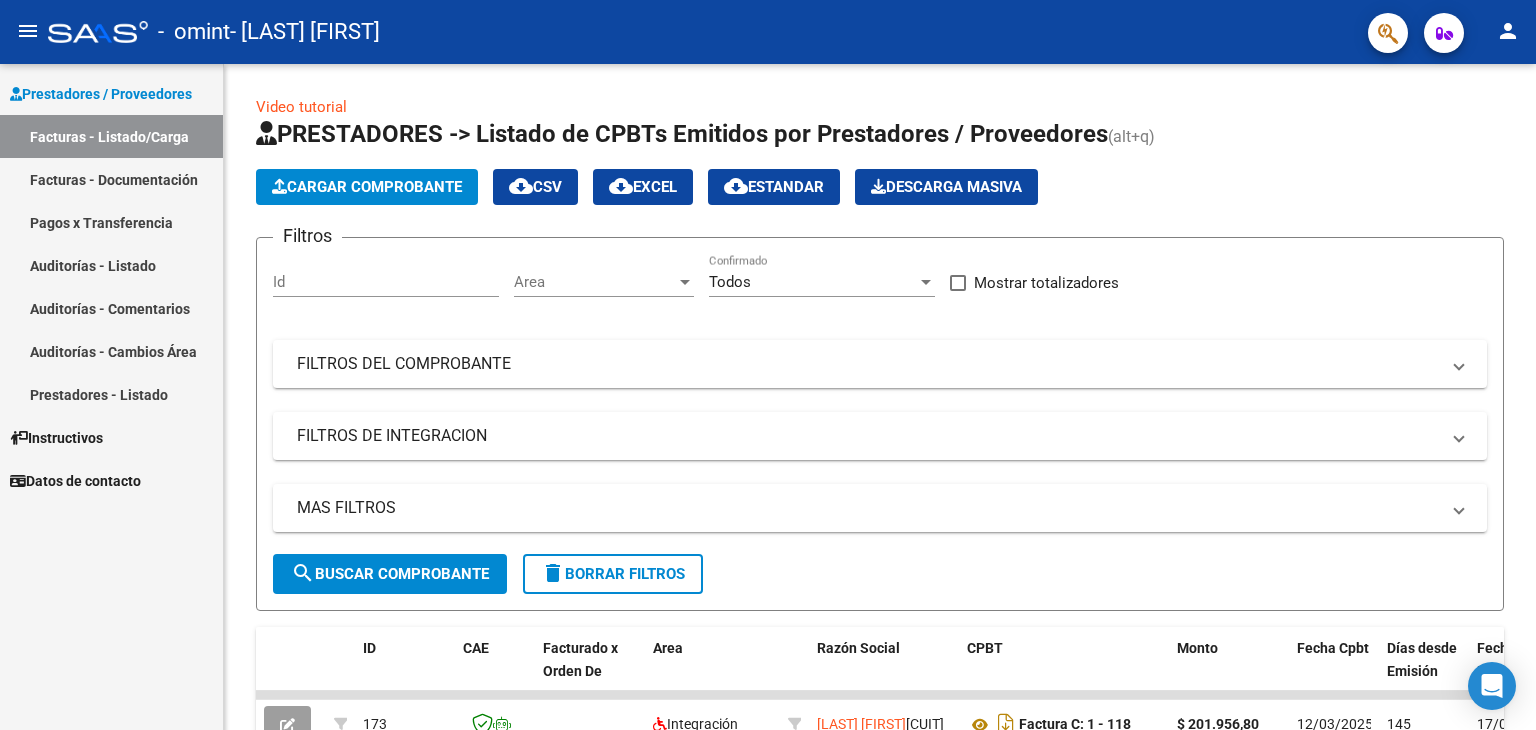 click on "Prestadores / Proveedores Facturas - Listado/Carga Facturas - Documentación Pagos x Transferencia Auditorías - Listado Auditorías - Comentarios Auditorías - Cambios Área Prestadores - Listado    Instructivos    Datos de contacto" at bounding box center (111, 397) 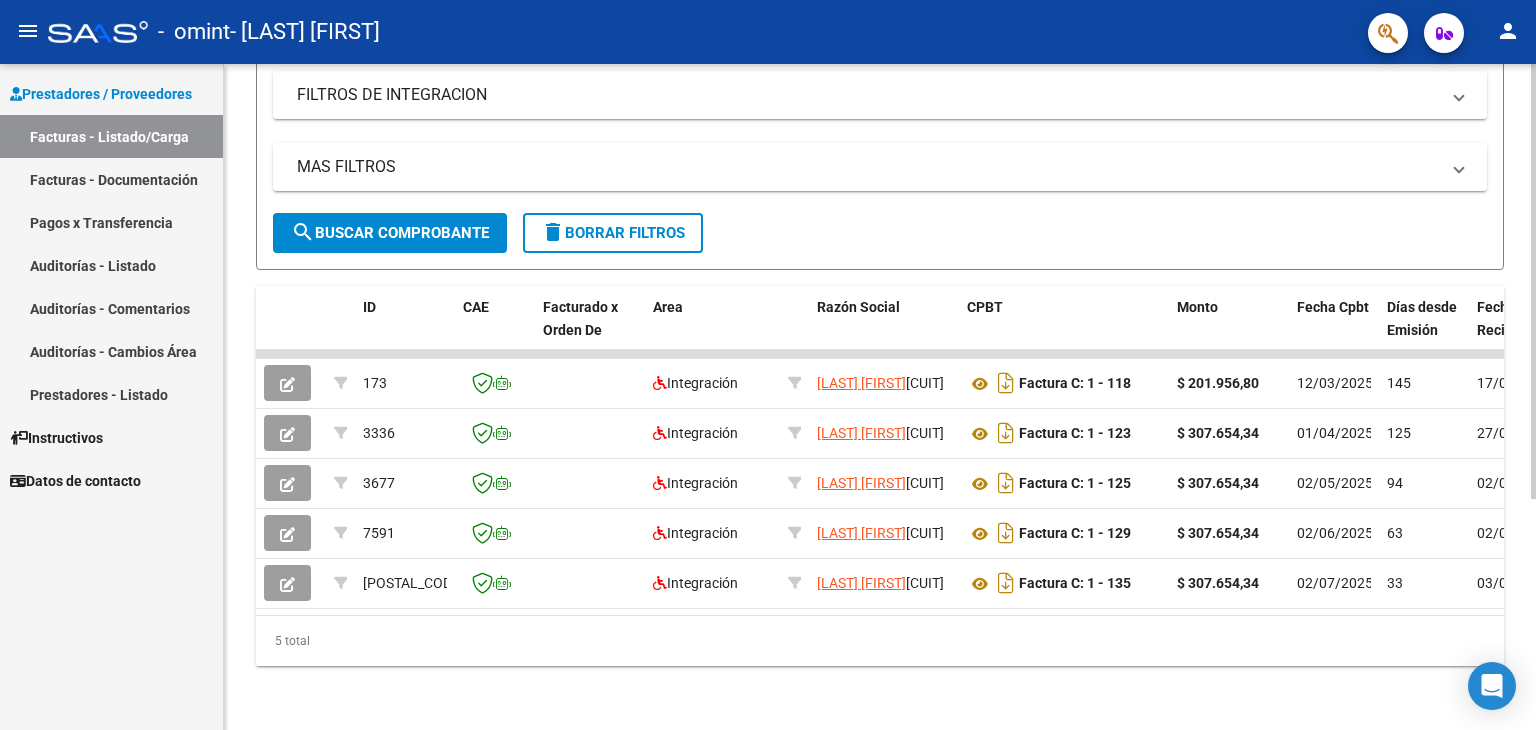 scroll, scrollTop: 343, scrollLeft: 0, axis: vertical 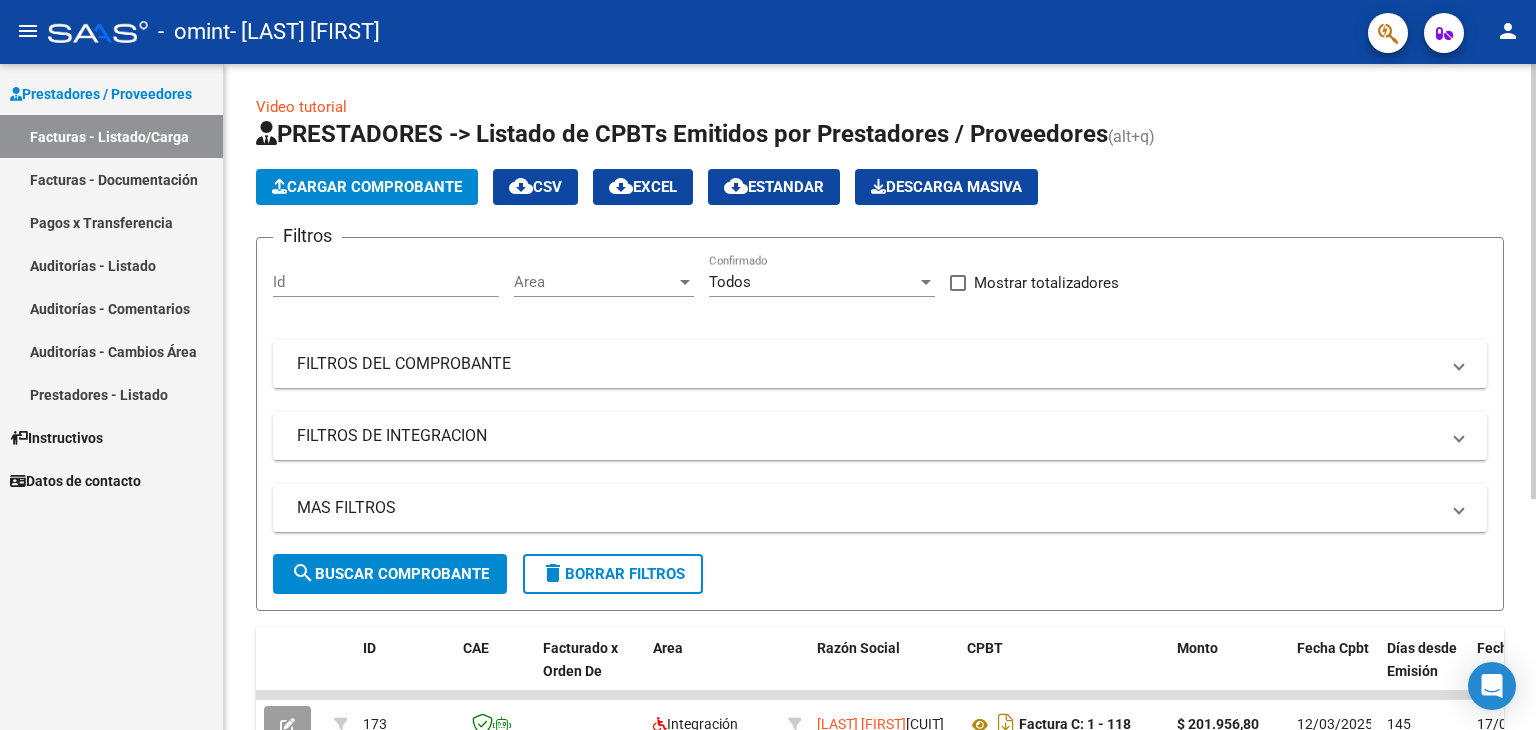 click 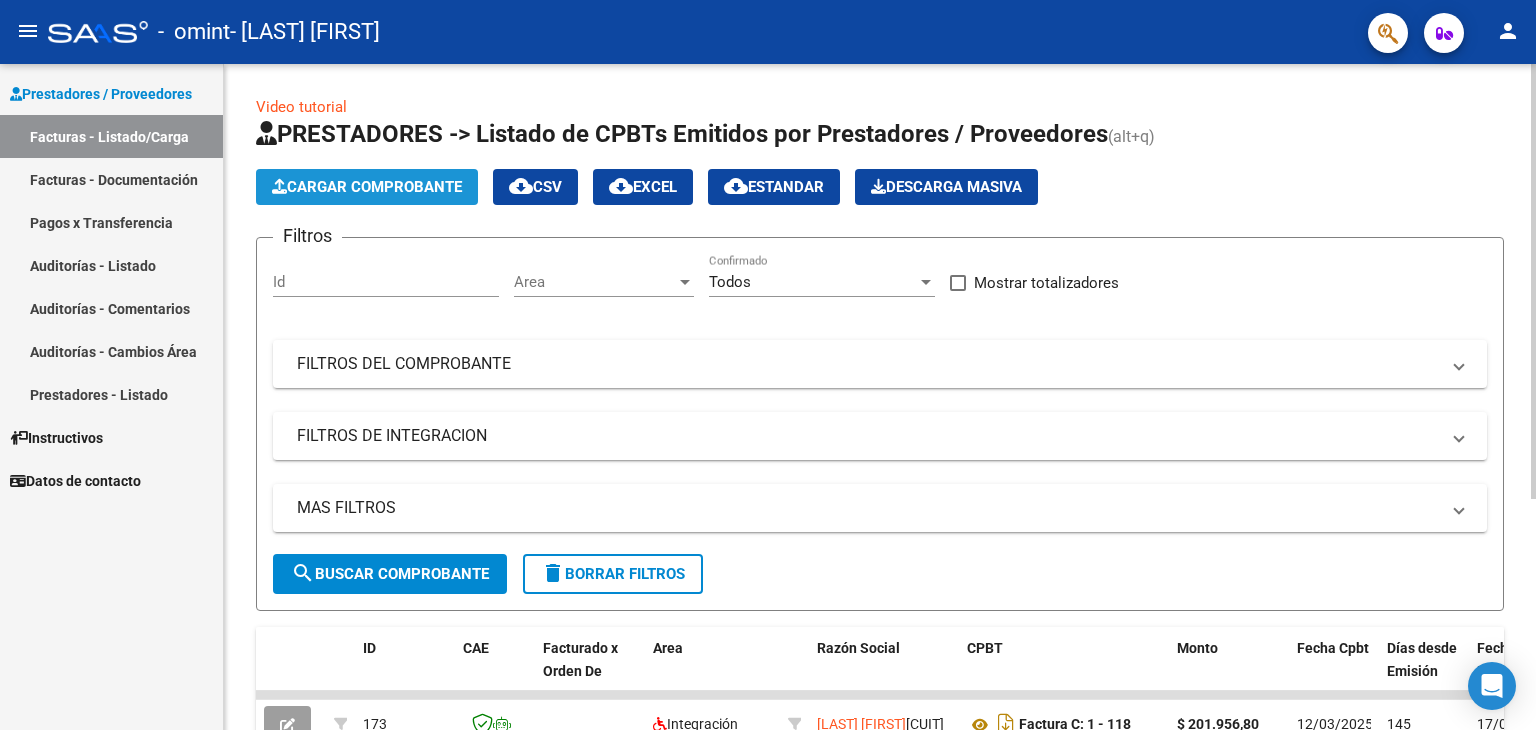 click on "Cargar Comprobante" 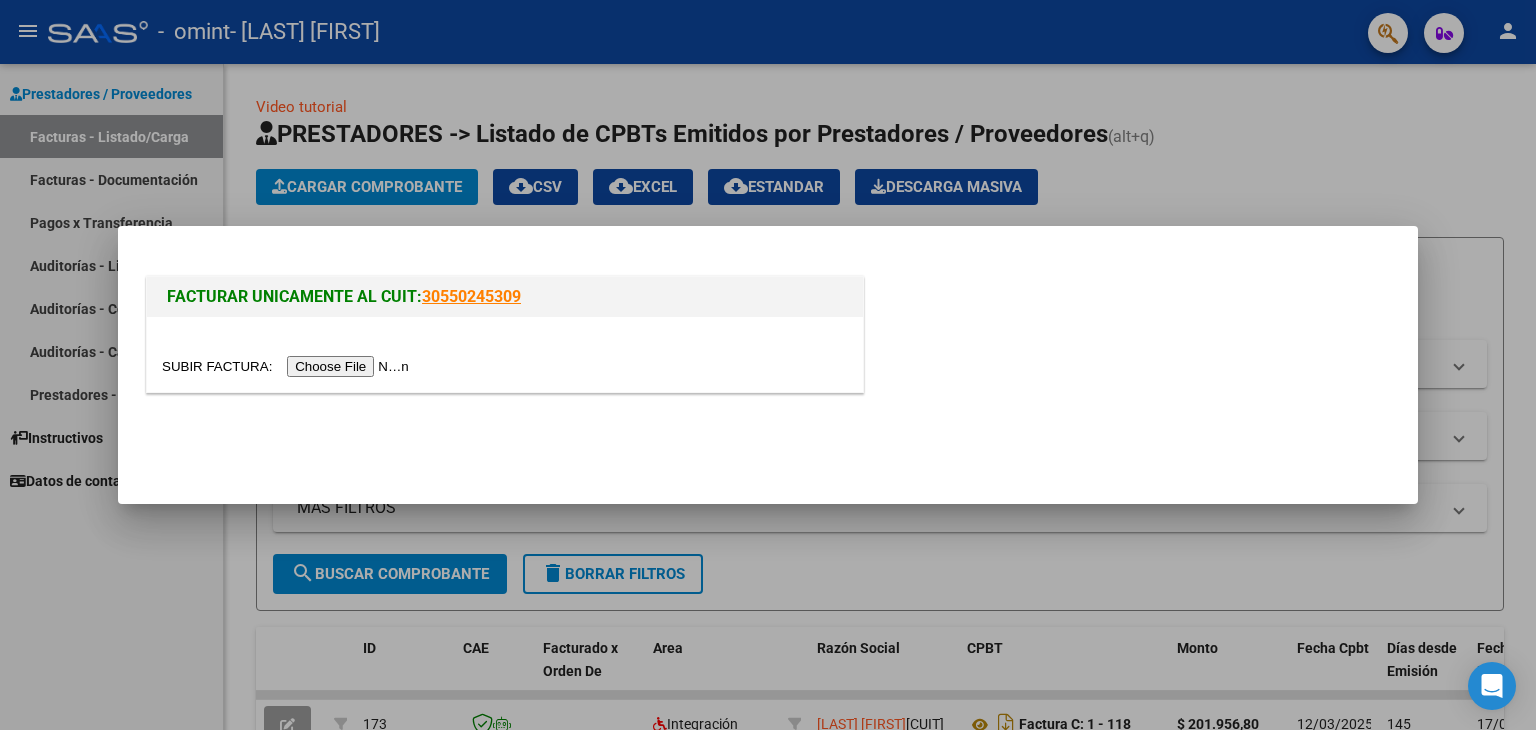 click at bounding box center (288, 366) 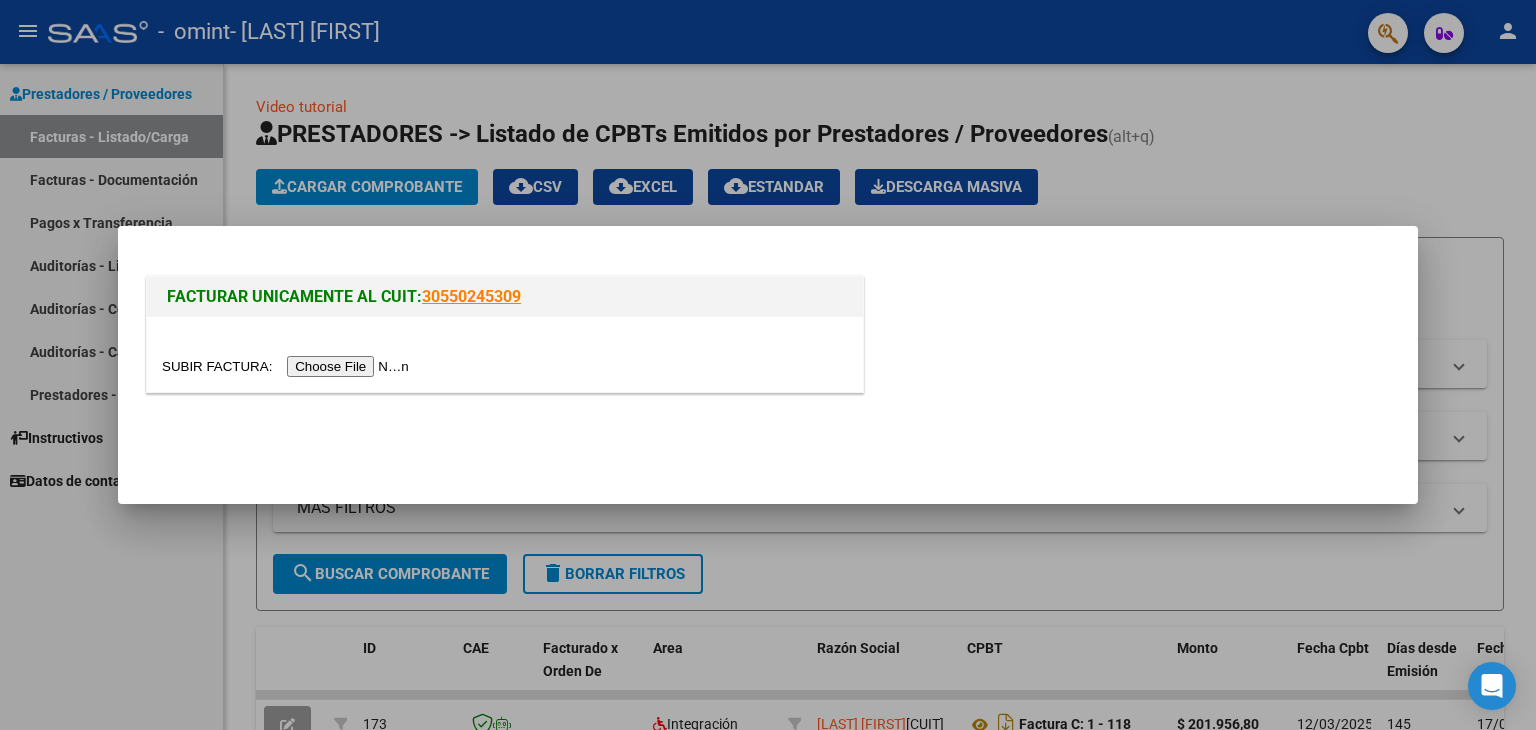 click at bounding box center (288, 366) 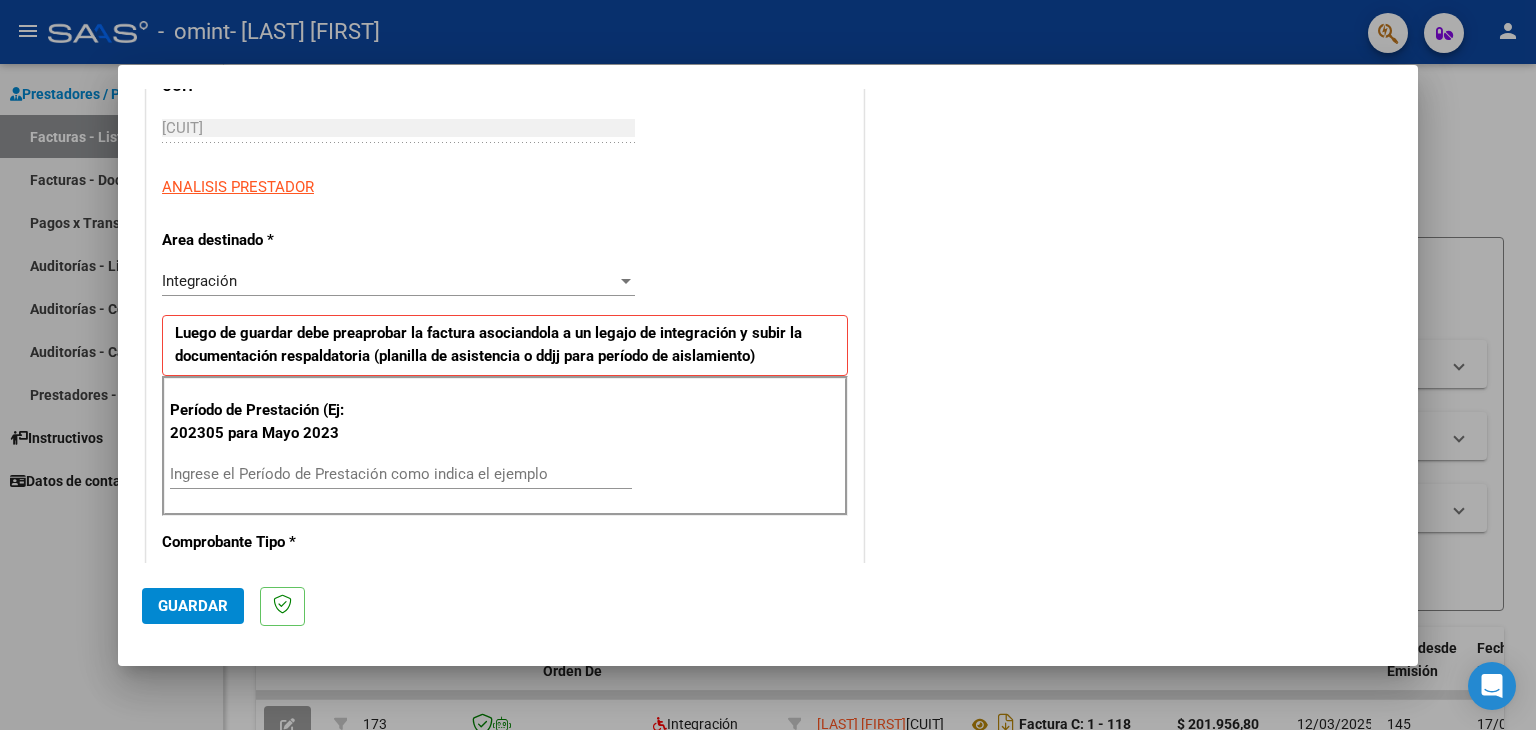 scroll, scrollTop: 360, scrollLeft: 0, axis: vertical 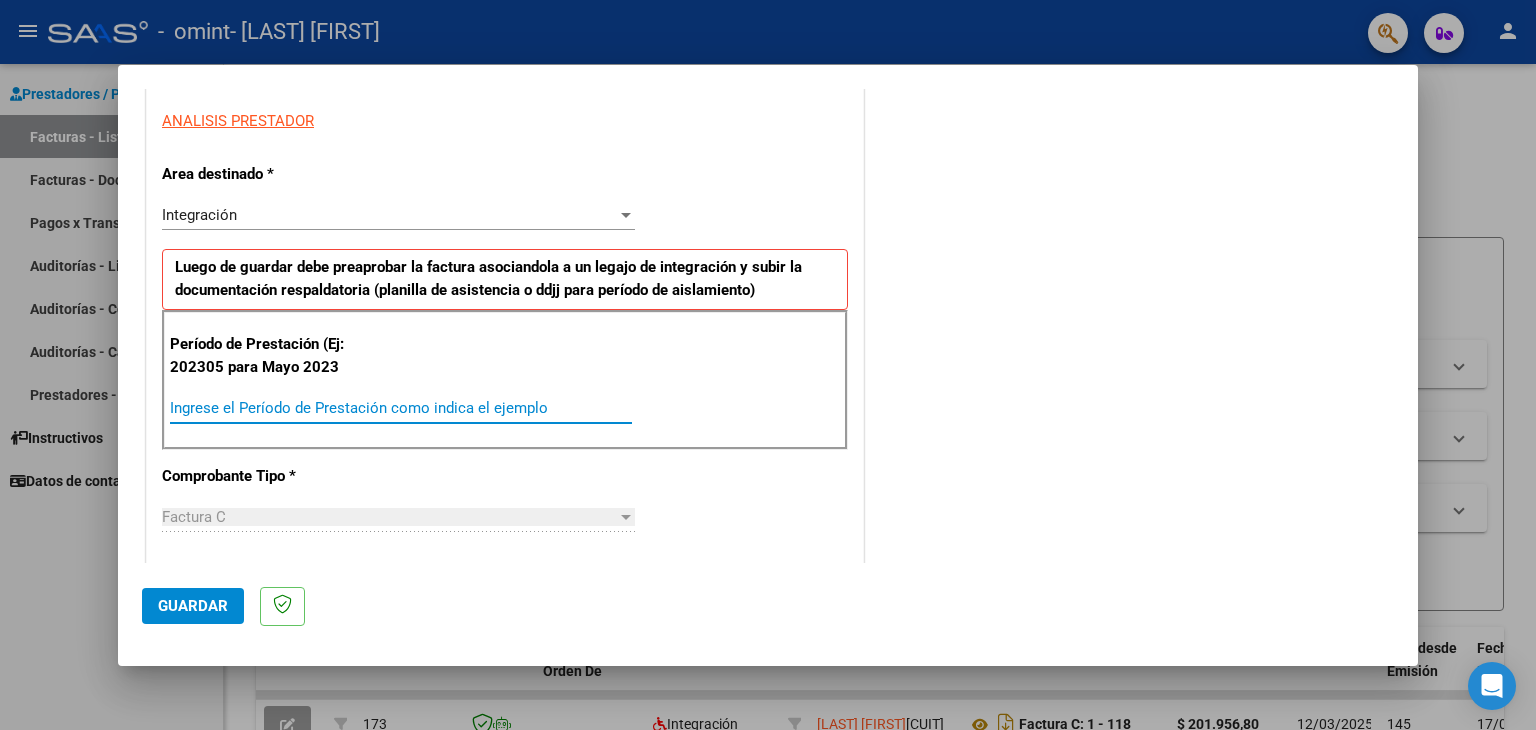 click on "Ingrese el Período de Prestación como indica el ejemplo" at bounding box center [401, 408] 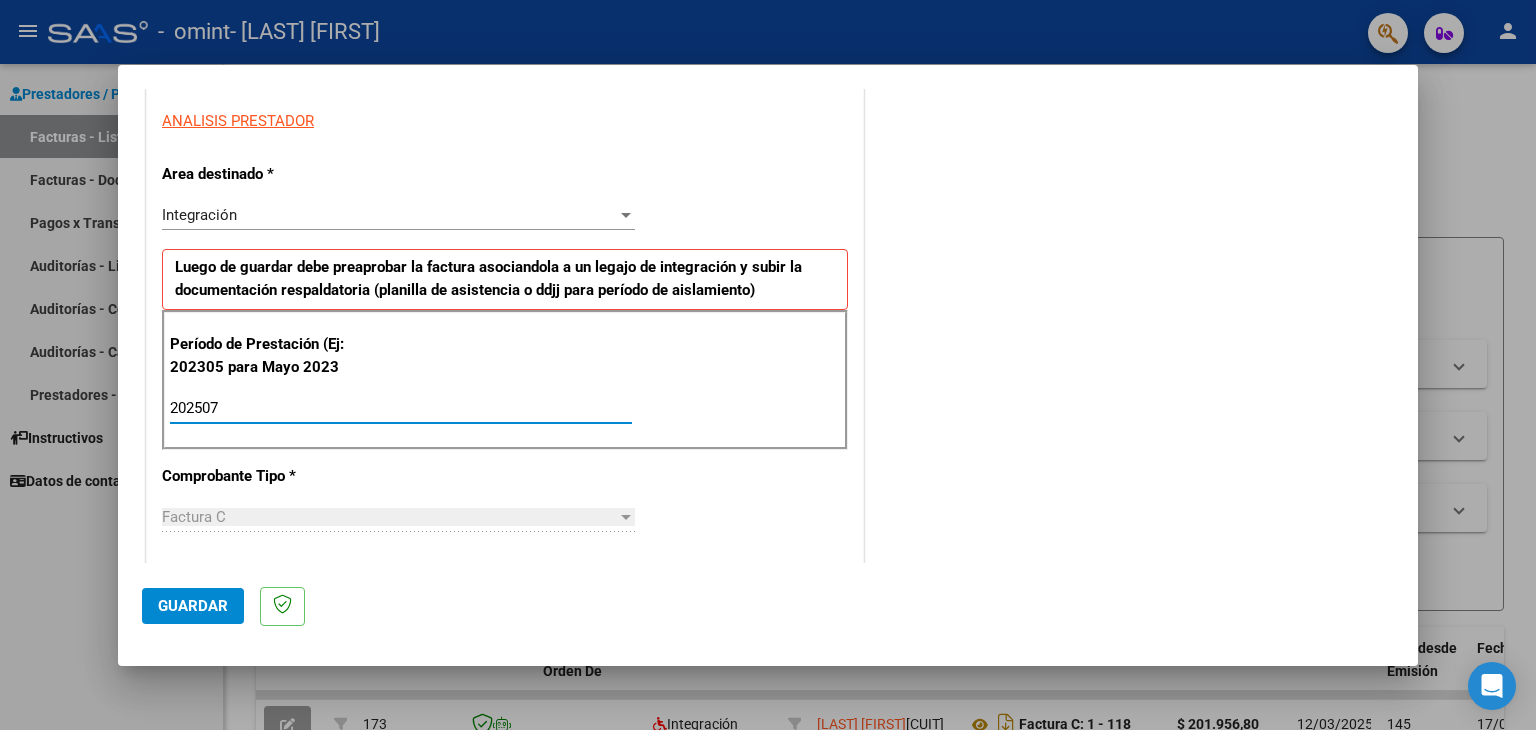type on "202507" 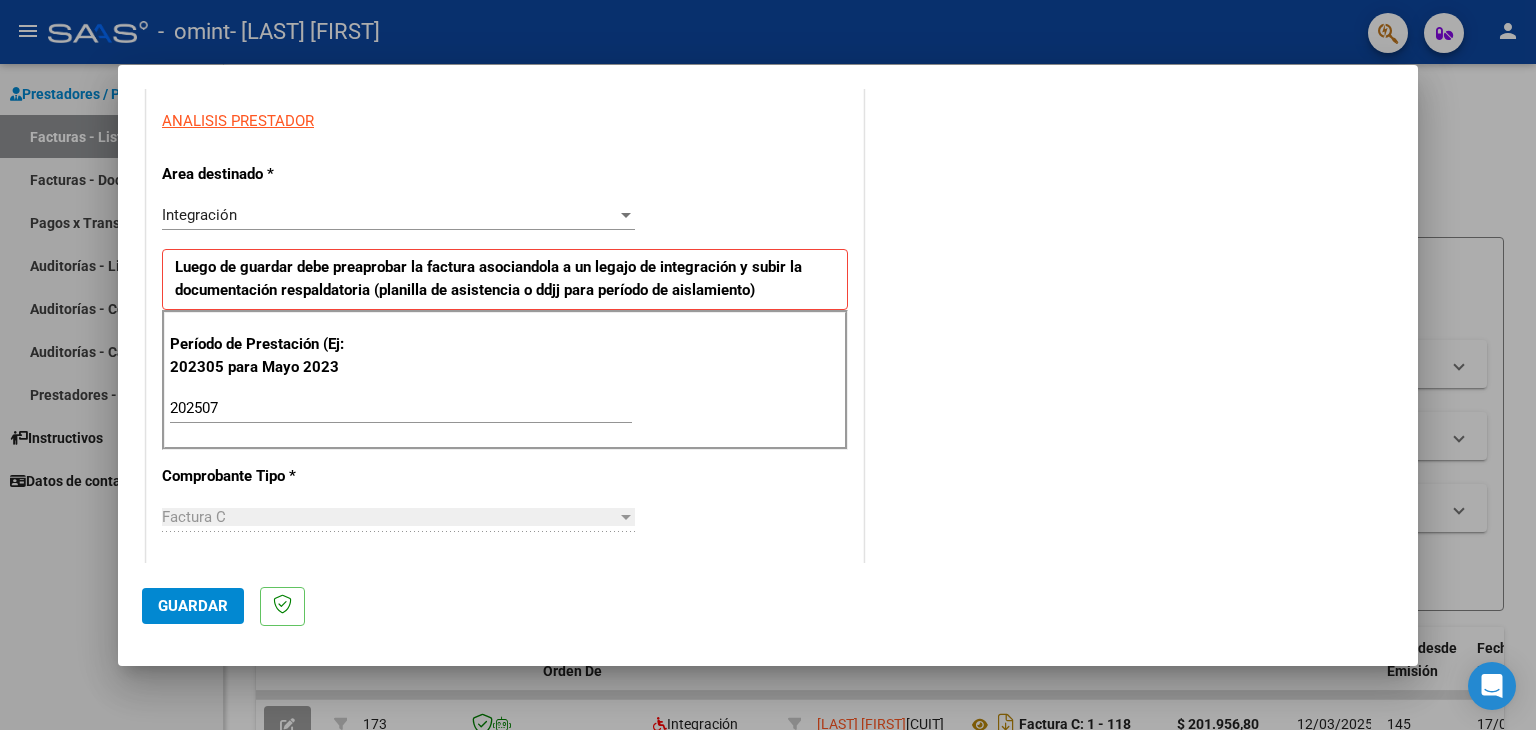 click on "CUIT  *   [CUIT] Ingresar CUIT  ANALISIS PRESTADOR  Area destinado * Integración Seleccionar Area Luego de guardar debe preaprobar la factura asociandola a un legajo de integración y subir la documentación respaldatoria (planilla de asistencia o ddjj para período de aislamiento)  Período de Prestación (Ej: 202305 para Mayo 2023    202507 Ingrese el Período de Prestación como indica el ejemplo   Comprobante Tipo * Factura C Seleccionar Tipo Punto de Venta  *   1 Ingresar el Nro.  Número  *   139 Ingresar el Nro.  Monto  *   $ 307.654,34 Ingresar el monto  Fecha del Cpbt.  *   2025-08-02 Ingresar la fecha  CAE / CAEA (no ingrese CAI)    75317749934888 Ingresar el CAE o CAEA (no ingrese CAI)  Fecha de Vencimiento    Ingresar la fecha  Ref. Externa    Ingresar la ref.  N° Liquidación    Ingresar el N° Liquidación" at bounding box center [505, 712] 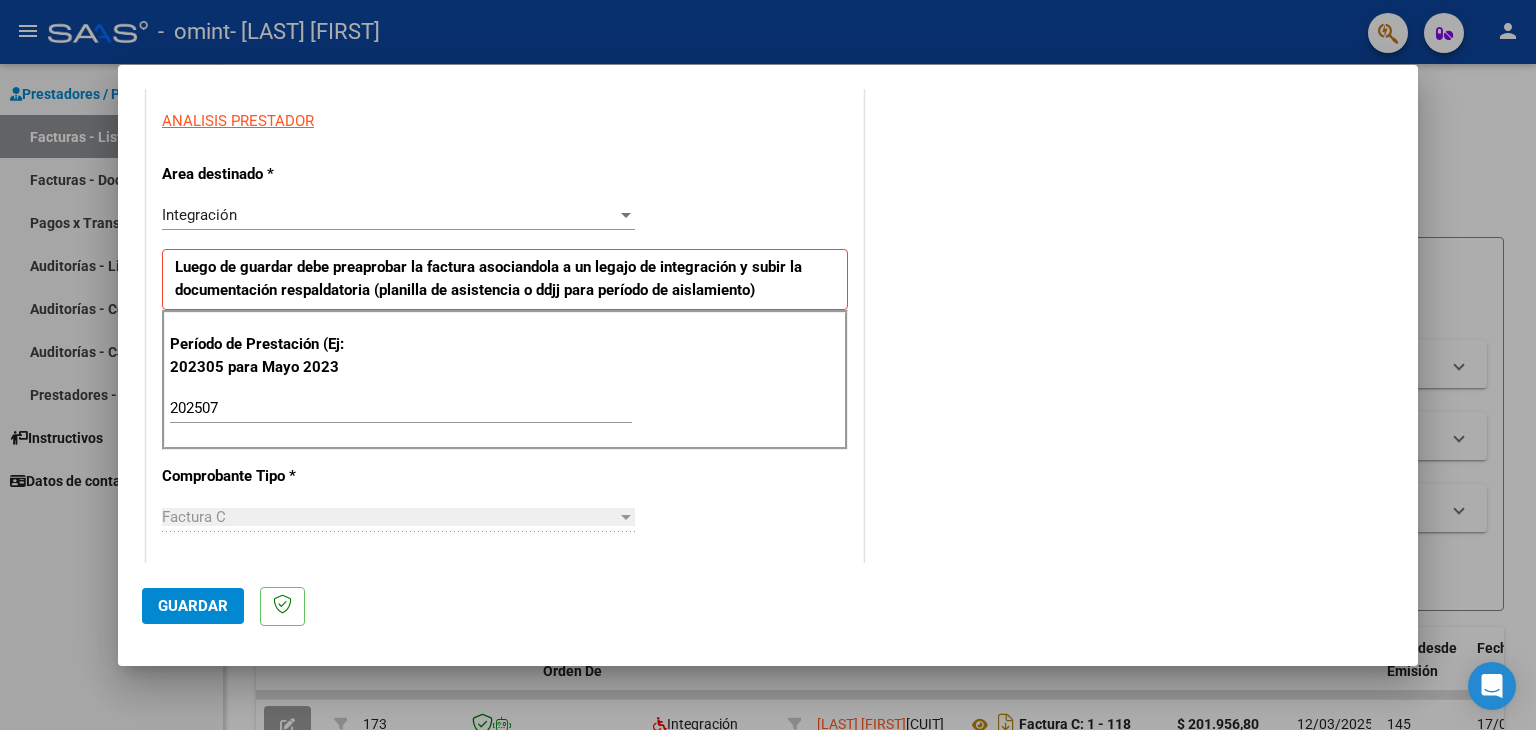 click on "CUIT  *   [CUIT] Ingresar CUIT  ANALISIS PRESTADOR  Area destinado * Integración Seleccionar Area Luego de guardar debe preaprobar la factura asociandola a un legajo de integración y subir la documentación respaldatoria (planilla de asistencia o ddjj para período de aislamiento)  Período de Prestación (Ej: 202305 para Mayo 2023    202507 Ingrese el Período de Prestación como indica el ejemplo   Comprobante Tipo * Factura C Seleccionar Tipo Punto de Venta  *   1 Ingresar el Nro.  Número  *   139 Ingresar el Nro.  Monto  *   $ 307.654,34 Ingresar el monto  Fecha del Cpbt.  *   2025-08-02 Ingresar la fecha  CAE / CAEA (no ingrese CAI)    75317749934888 Ingresar el CAE o CAEA (no ingrese CAI)  Fecha de Vencimiento    Ingresar la fecha  Ref. Externa    Ingresar la ref.  N° Liquidación    Ingresar el N° Liquidación" at bounding box center [505, 712] 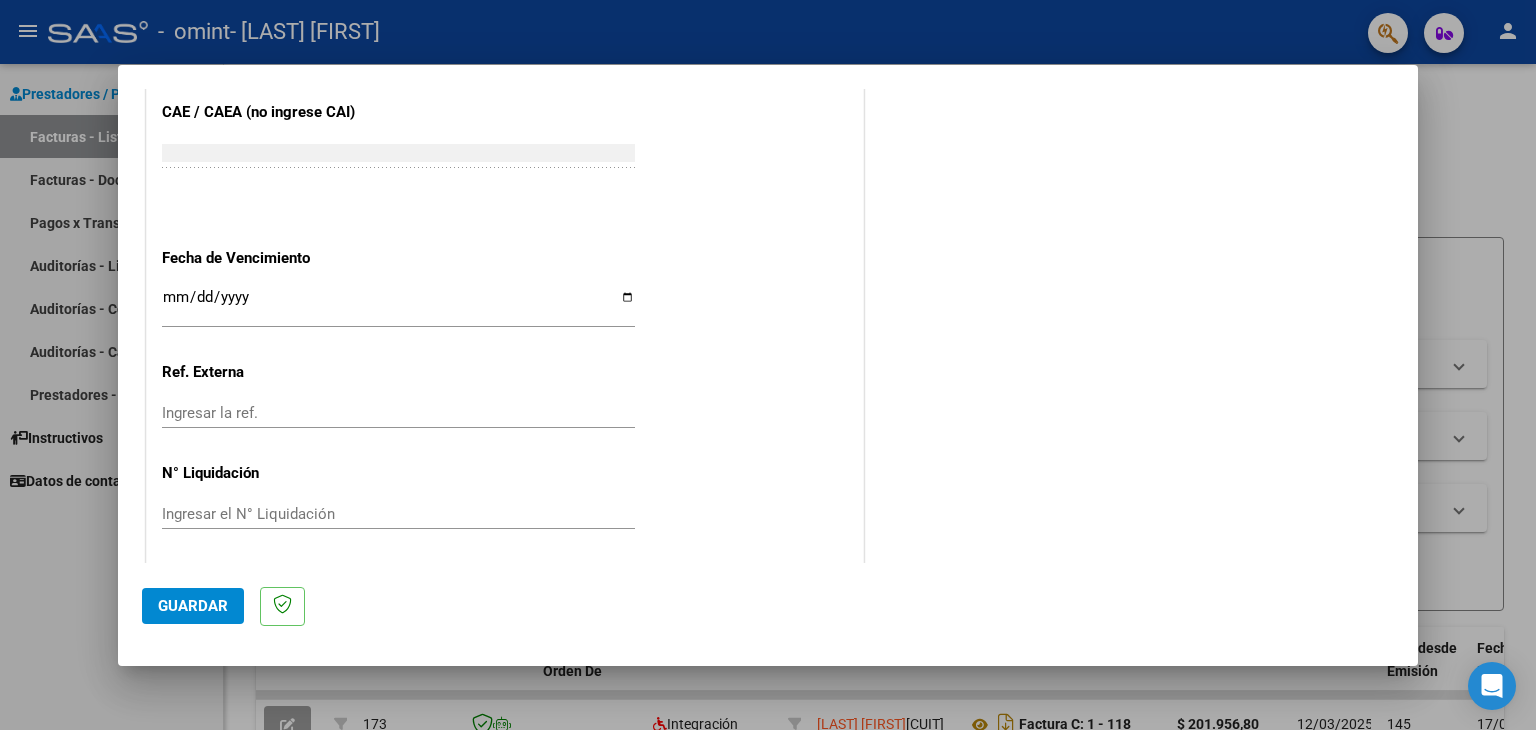 scroll, scrollTop: 1245, scrollLeft: 0, axis: vertical 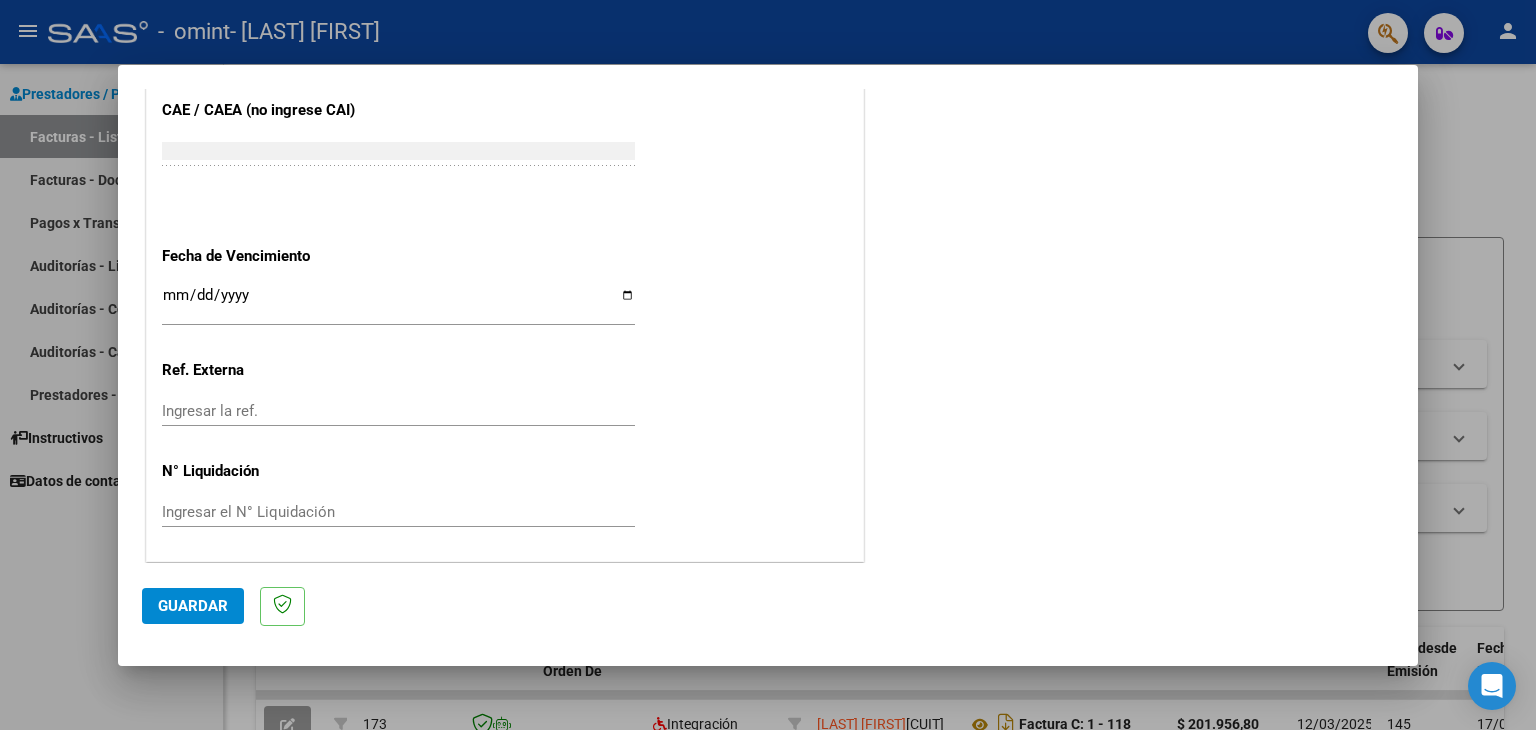click on "CUIT  *   [CUIT] Ingresar CUIT  ANALISIS PRESTADOR  Area destinado * Integración Seleccionar Area Luego de guardar debe preaprobar la factura asociandola a un legajo de integración y subir la documentación respaldatoria (planilla de asistencia o ddjj para período de aislamiento)  Período de Prestación (Ej: 202305 para Mayo 2023    202507 Ingrese el Período de Prestación como indica el ejemplo   Comprobante Tipo * Factura C Seleccionar Tipo Punto de Venta  *   1 Ingresar el Nro.  Número  *   139 Ingresar el Nro.  Monto  *   $ 307.654,34 Ingresar el monto  Fecha del Cpbt.  *   2025-08-02 Ingresar la fecha  CAE / CAEA (no ingrese CAI)    75317749934888 Ingresar el CAE o CAEA (no ingrese CAI)  Fecha de Vencimiento    Ingresar la fecha  Ref. Externa    Ingresar la ref.  N° Liquidación    Ingresar el N° Liquidación" at bounding box center [505, -173] 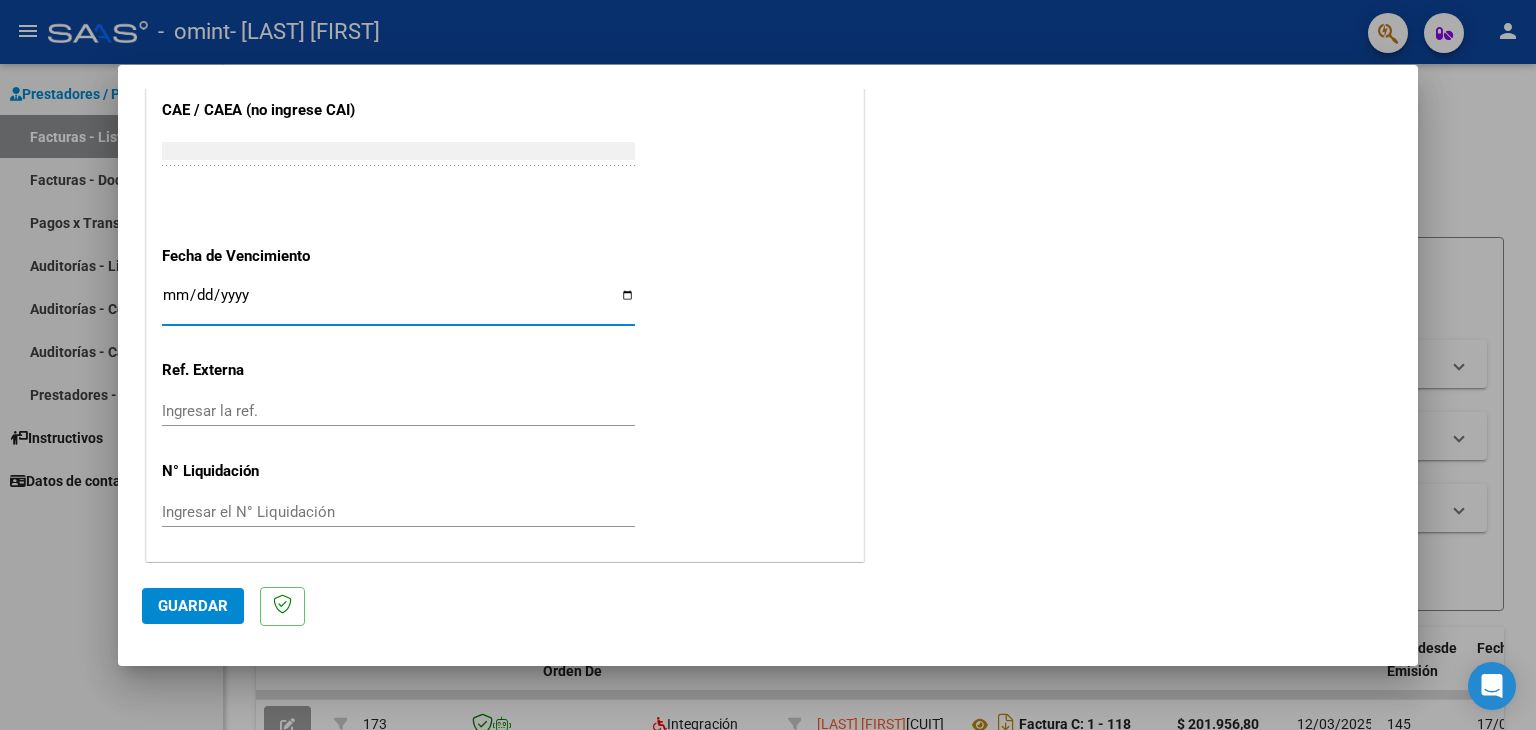 click on "Ingresar la fecha" at bounding box center (398, 303) 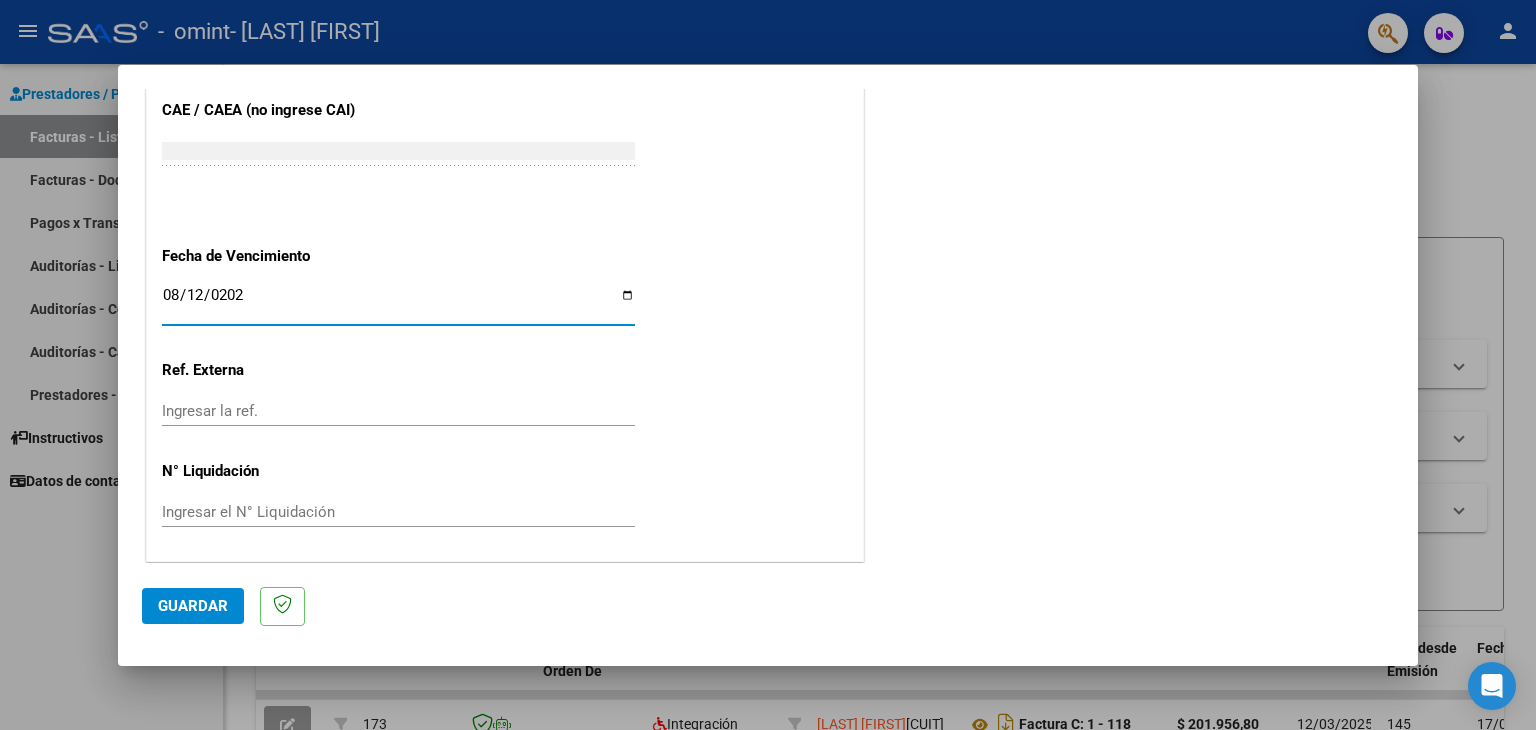 type on "2025-08-12" 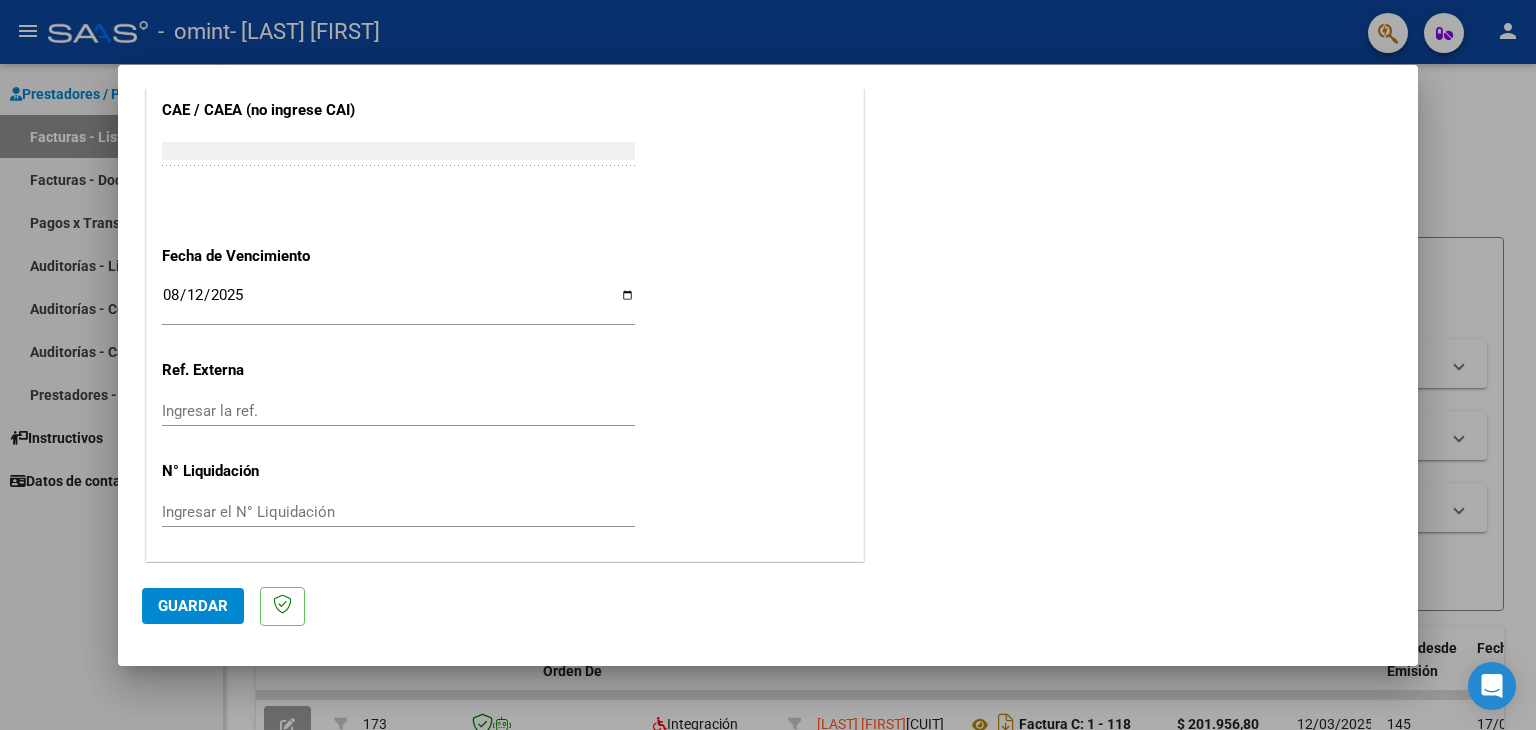 click on "ANALISIS PRESTADOR Area destinado * Integración Seleccionar Area Luego de guardar debe preaprobar la factura asociandola a un legajo de integración y subir la documentación respaldatoria ( planilla de asistencia o ddjj para período de aislamiento) Período de Prestación (Ej: 202305 para Mayo 2023 202507 Ingrese el Período de Prestación como indica el ejemplo Comprobante Tipo * Factura C Seleccionar Tipo Punto de Venta * 1 Ingresar el Nro. Número * 139 Ingresar el Nro. Monto * $ 307.654,34 Ingresar el monto Fecha del Cpbt. * 2025-08-02 Ingresar la fecha CAE / CAEA (no ingrese CAI) 75317749934888 Ingresar el CAE o CAEA (no ingrese CAI) Fecha de Vencimiento 2025-08-12 Ingresar la fecha Ref. Externa Ingresar la ref. N° Liquidación Ingresar el N° Liquidación" at bounding box center (505, -173) 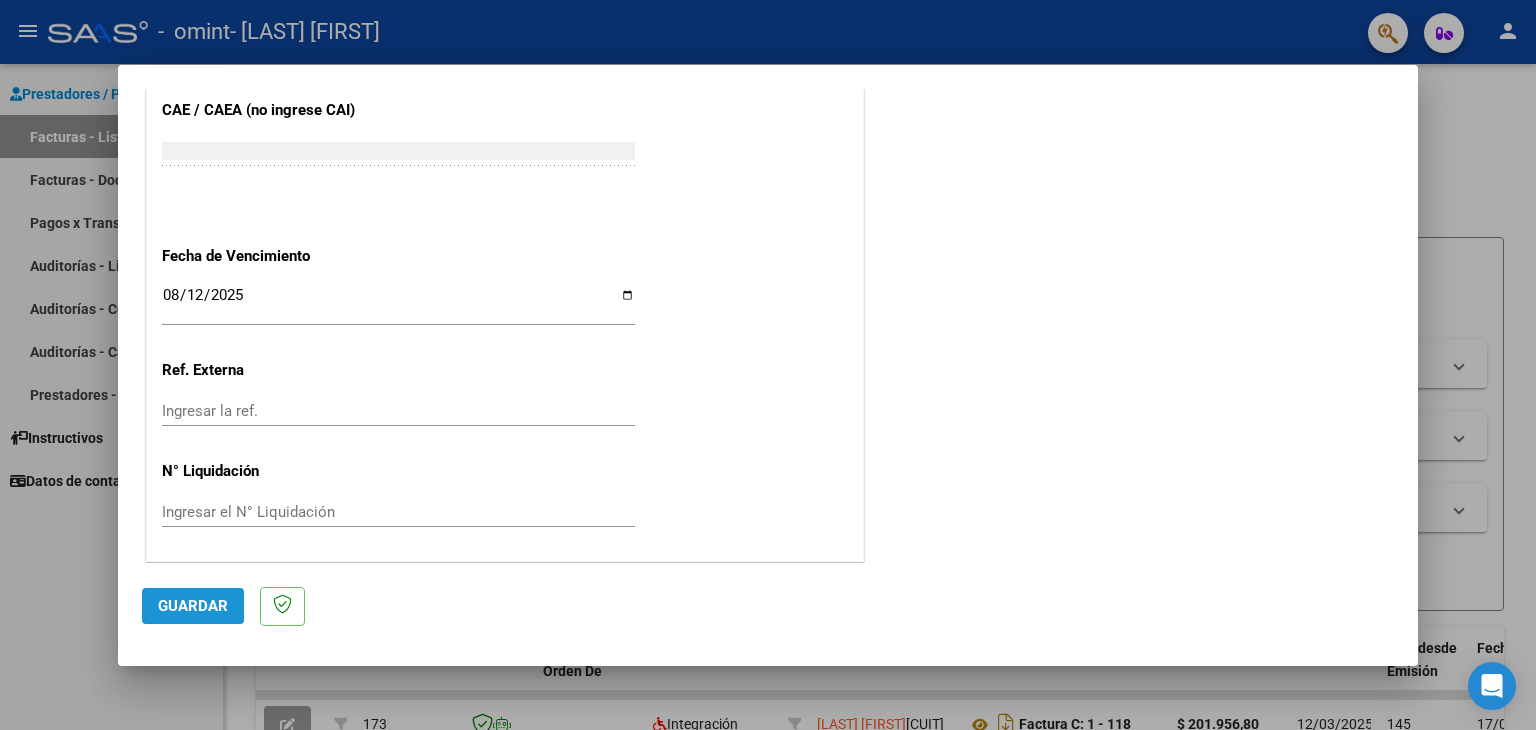 click on "Guardar" 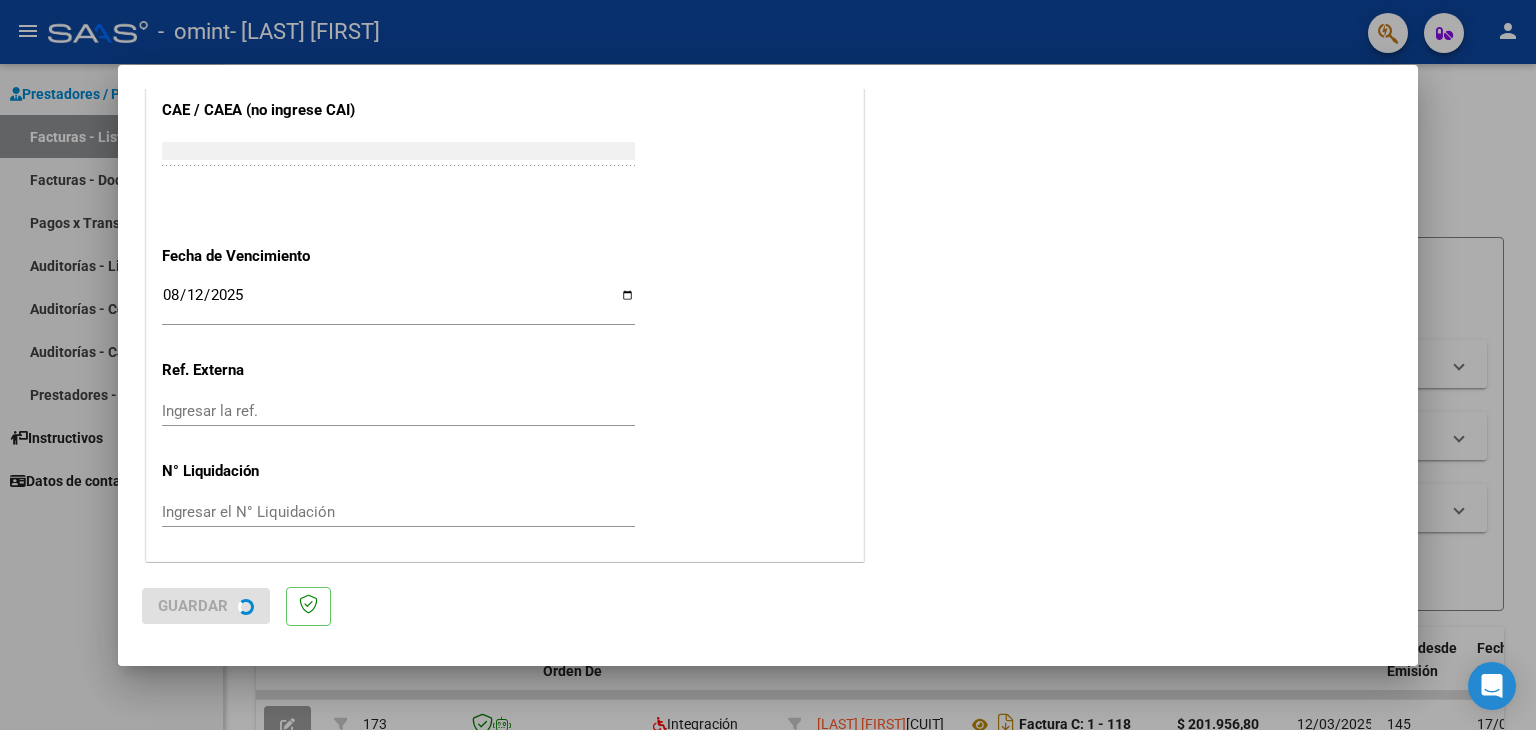 scroll, scrollTop: 0, scrollLeft: 0, axis: both 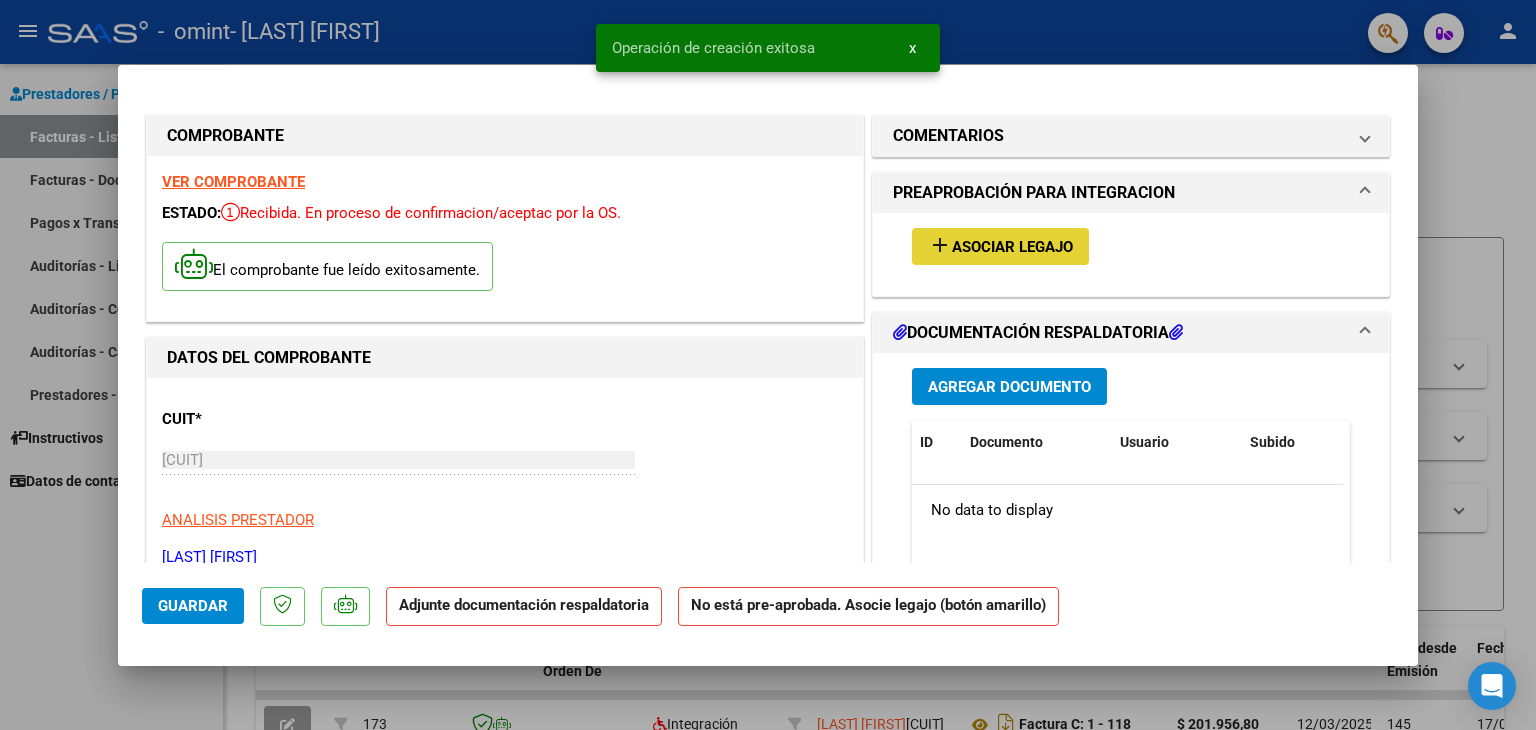 click on "Asociar Legajo" at bounding box center (1012, 247) 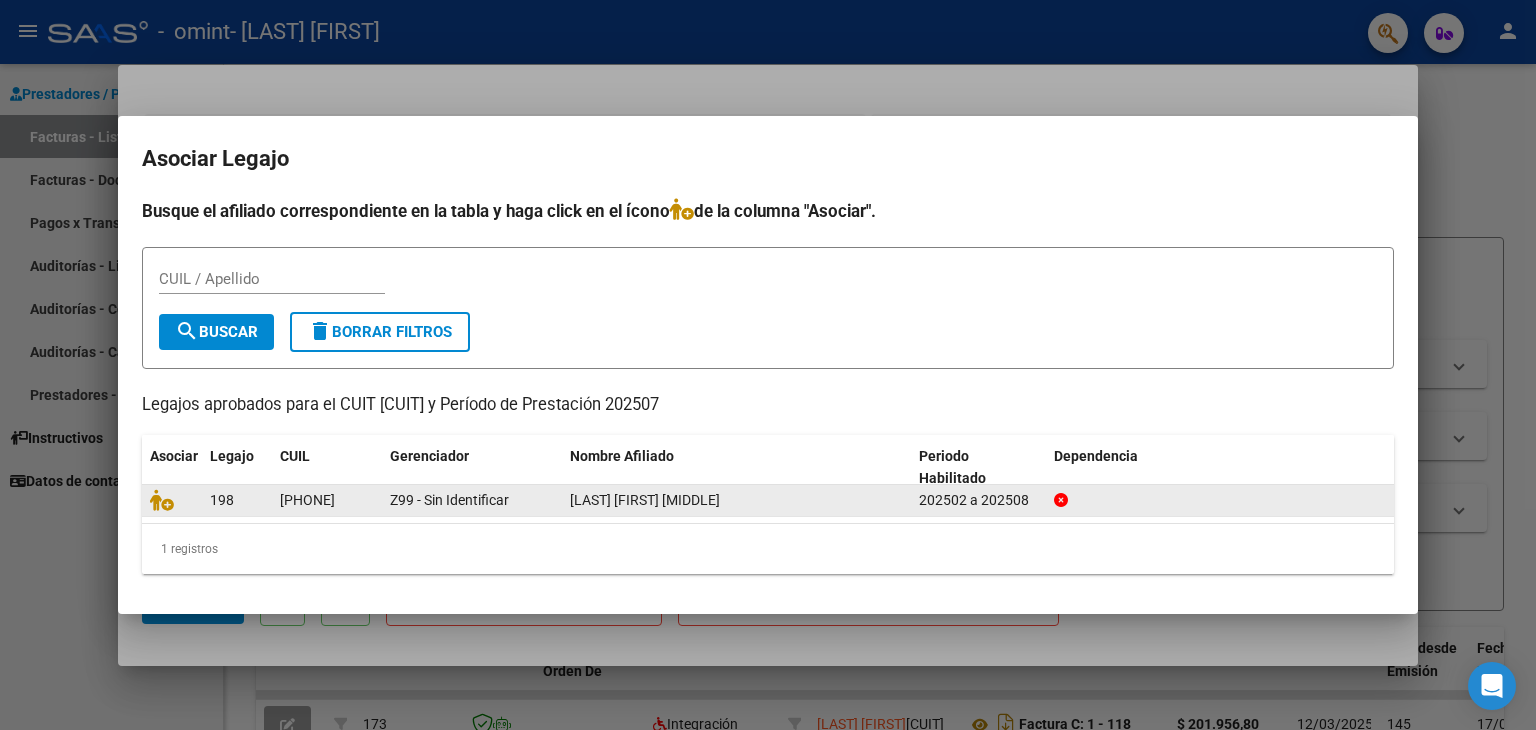 click on "198" 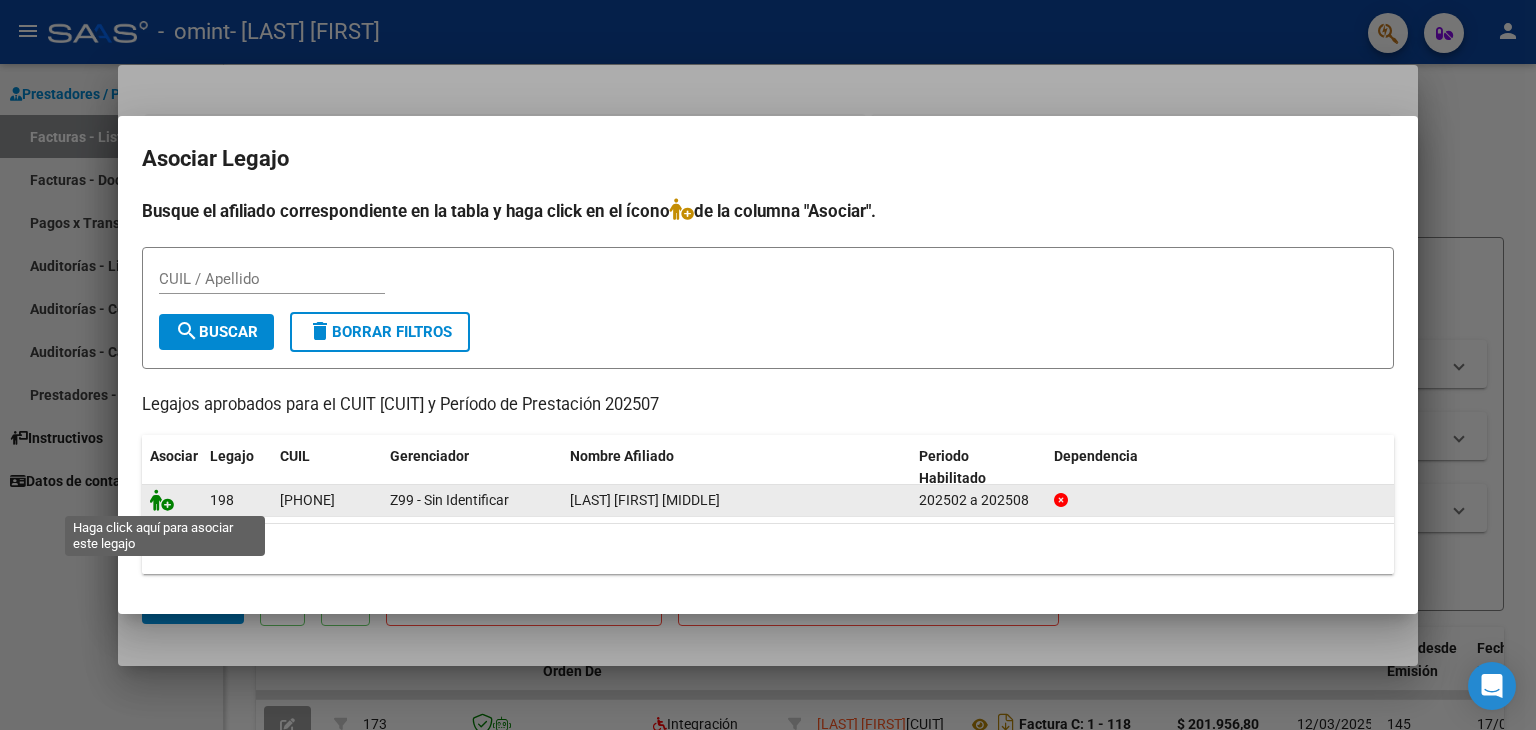 click 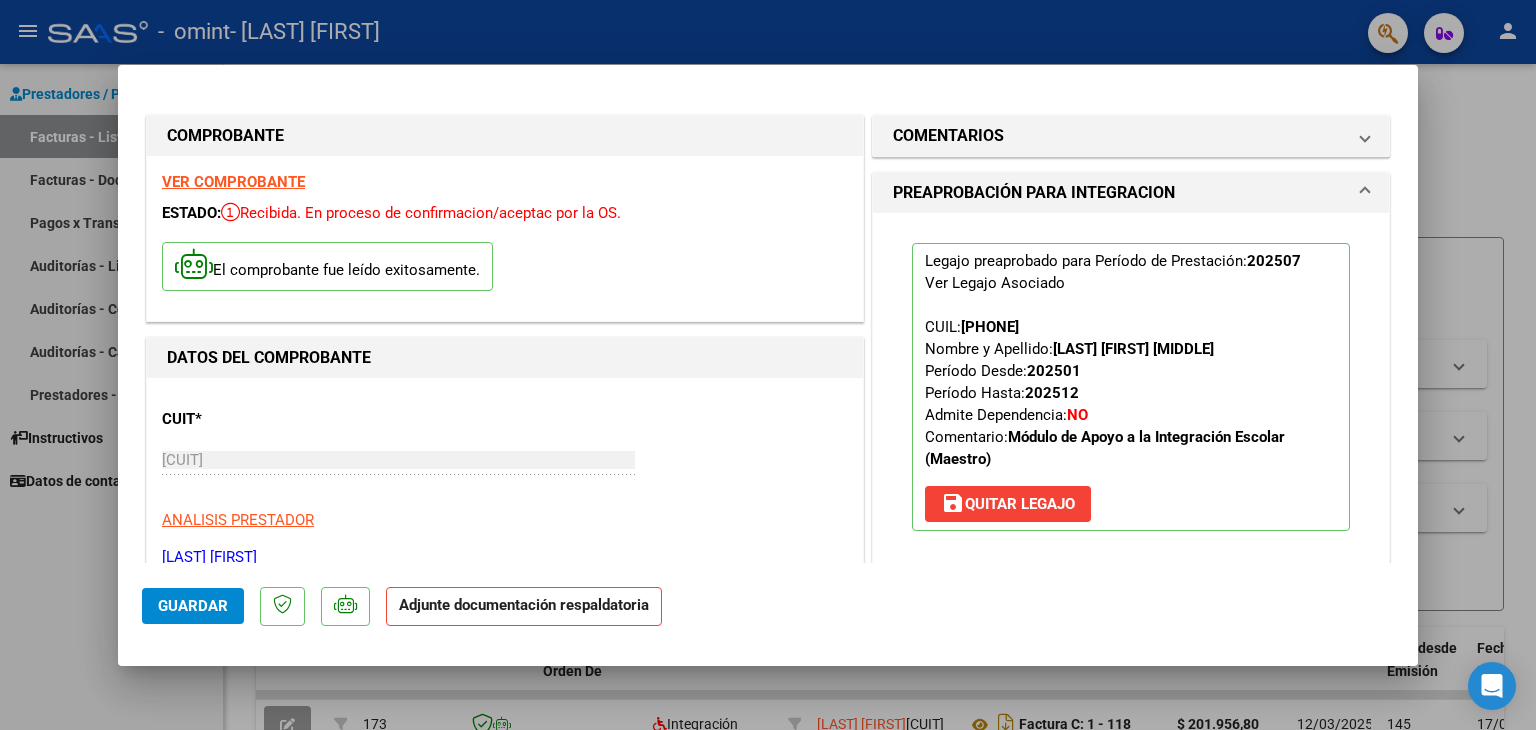click on "Adjunte documentación respaldatoria" 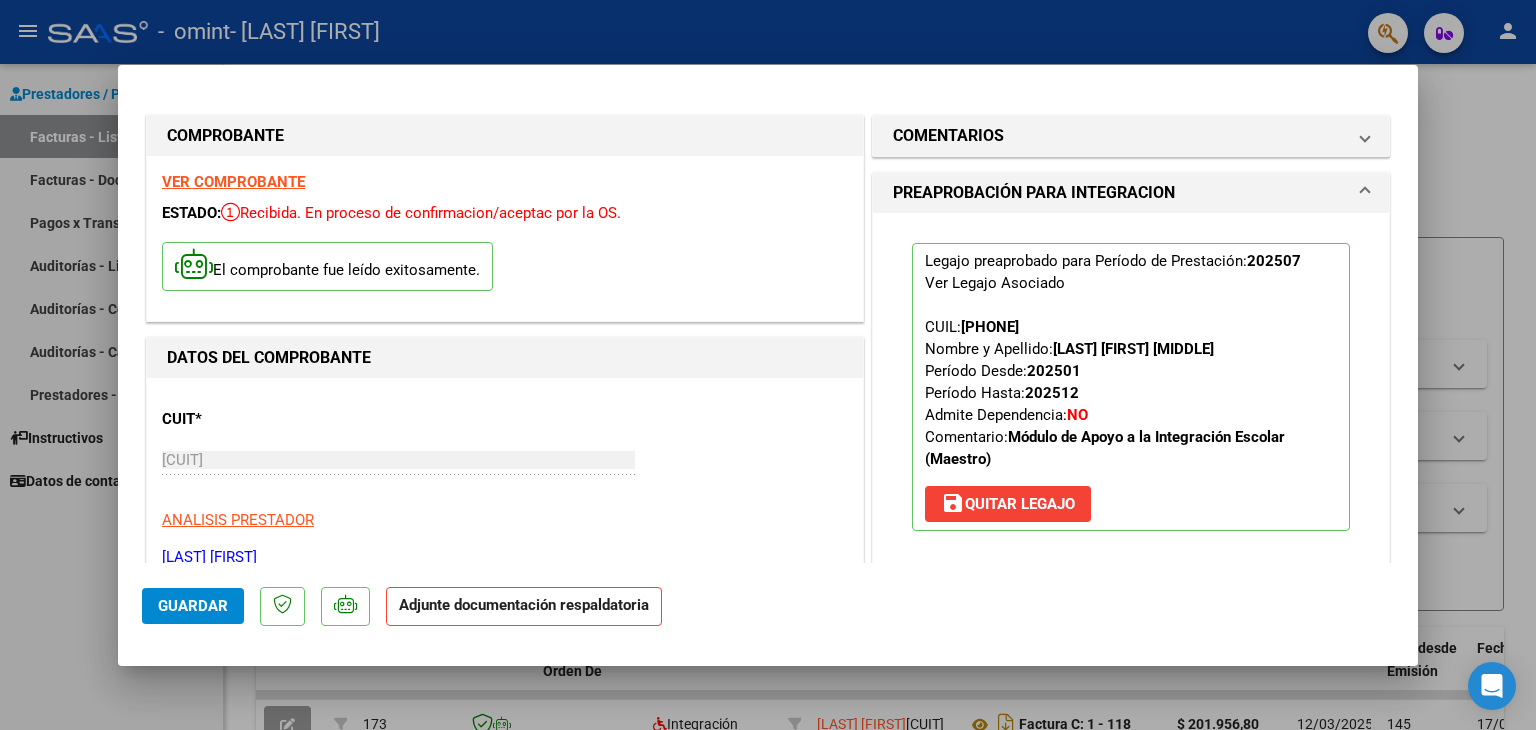 click on "ANALISIS PRESTADOR [LAST] [FIRST] ARCA Padrón" at bounding box center (505, 481) 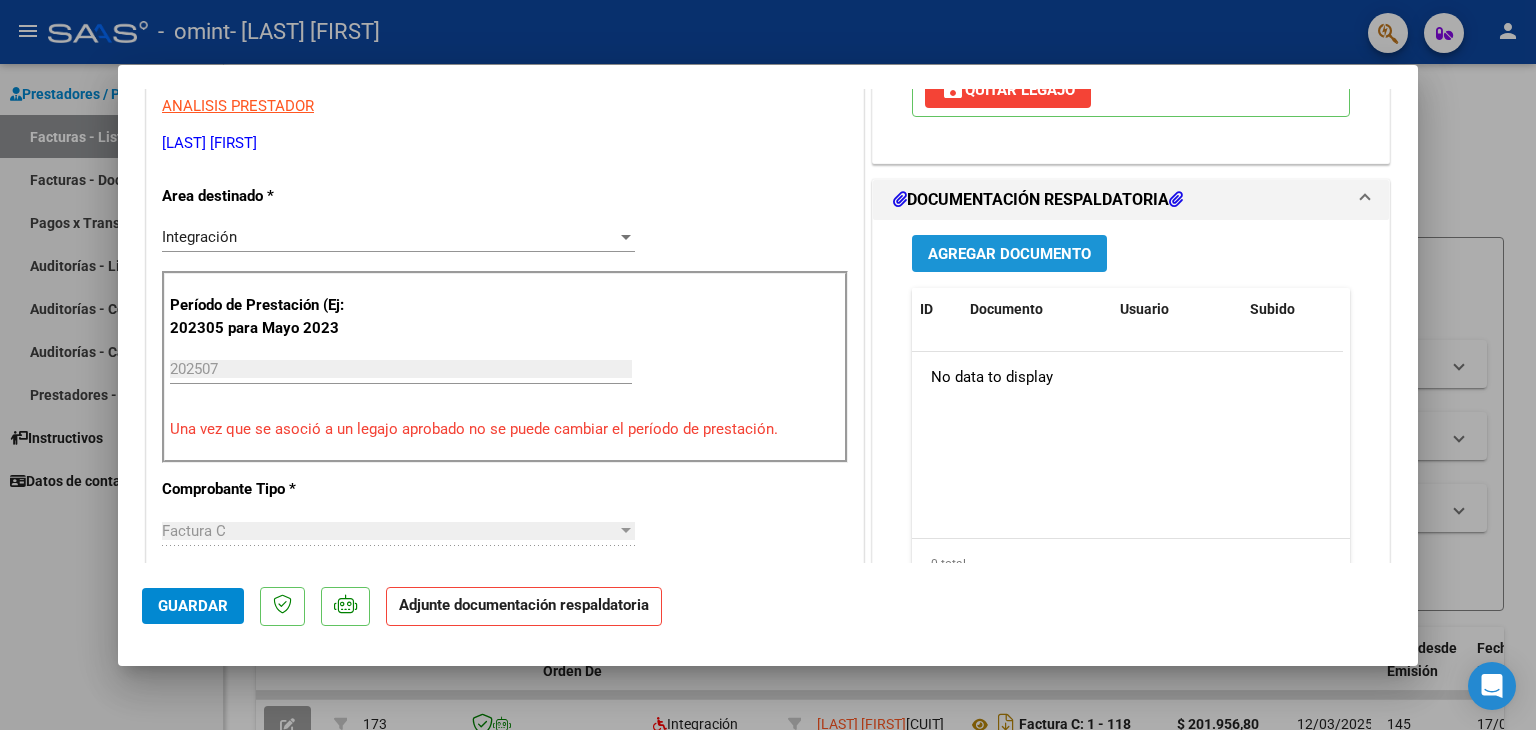 click on "Agregar Documento" at bounding box center [1009, 254] 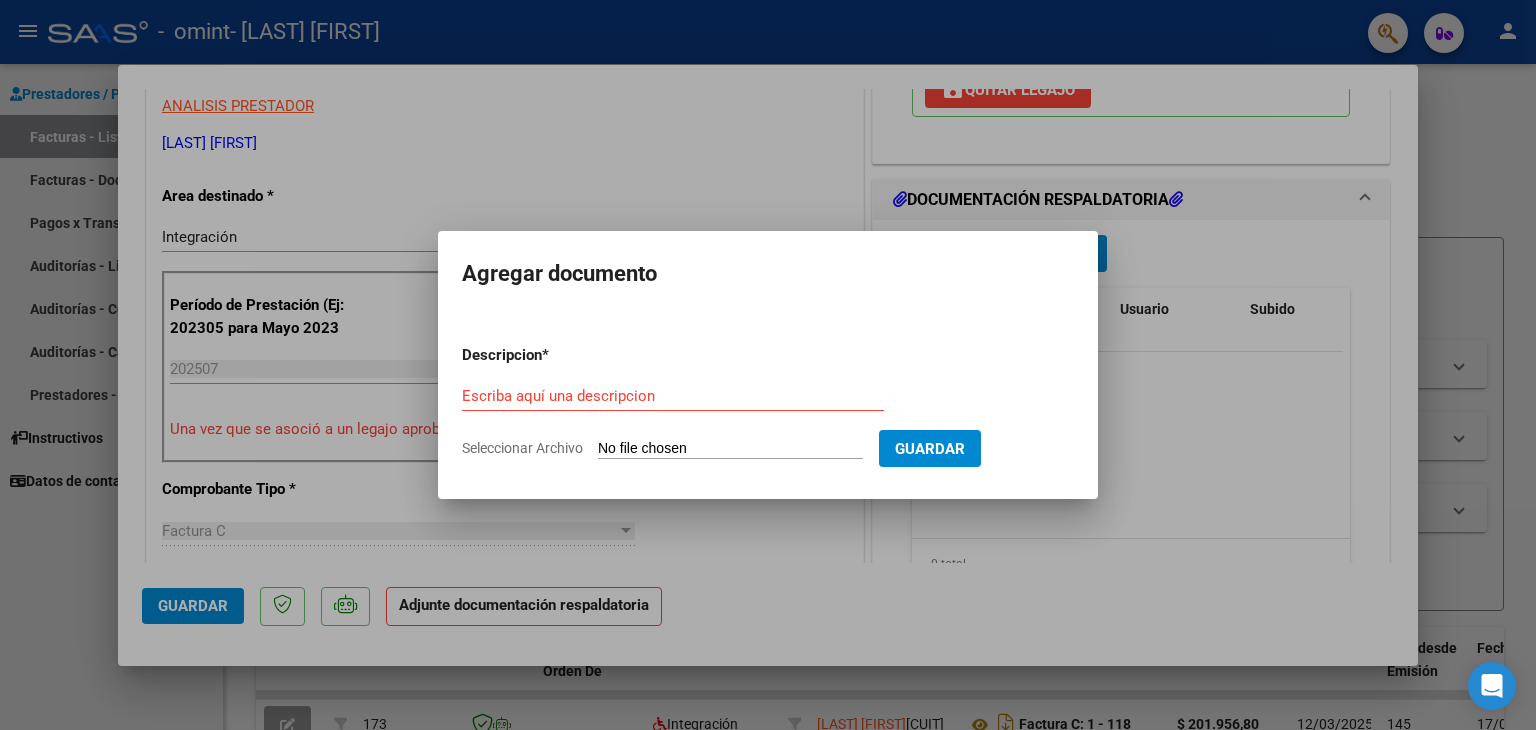click on "Seleccionar Archivo" 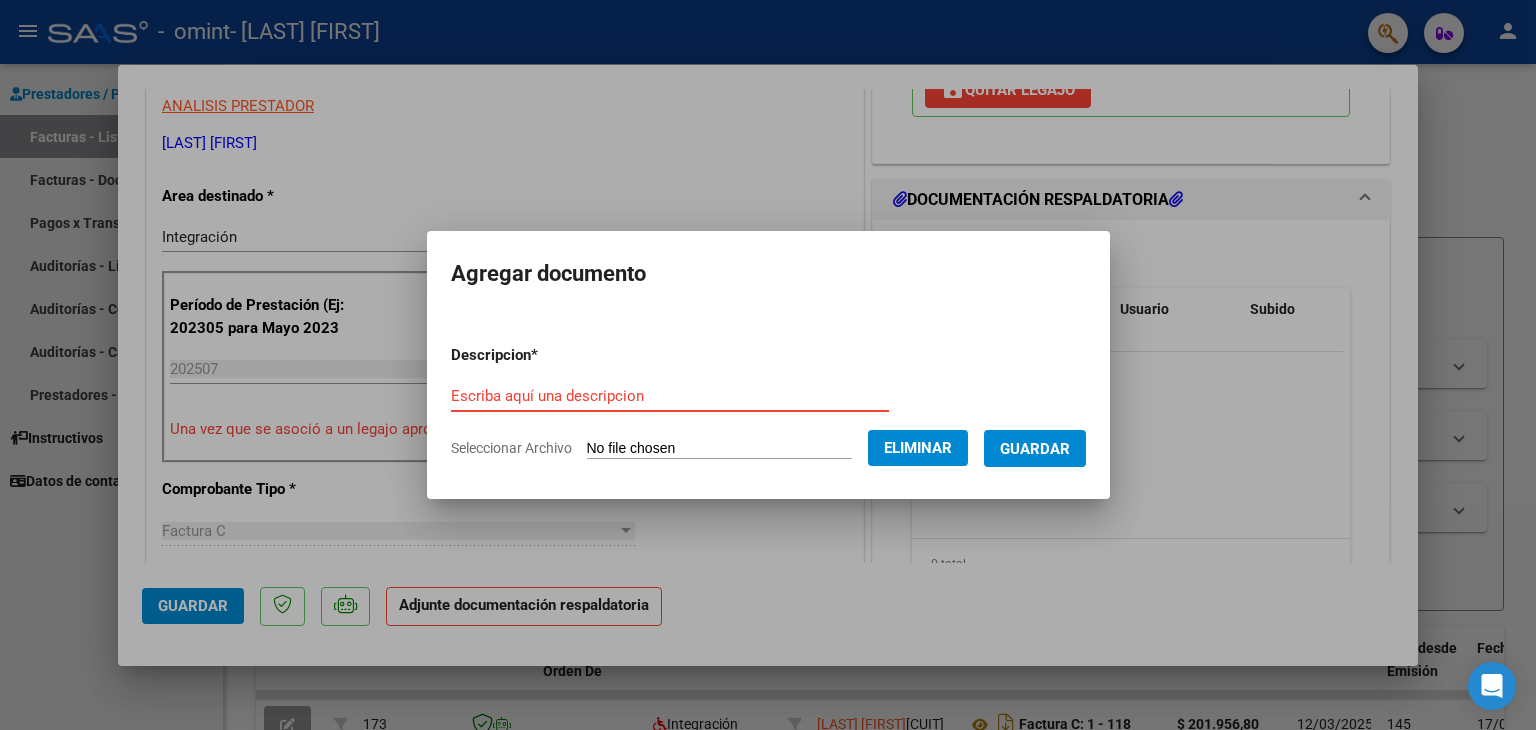 click on "Escriba aquí una descripcion" at bounding box center (670, 396) 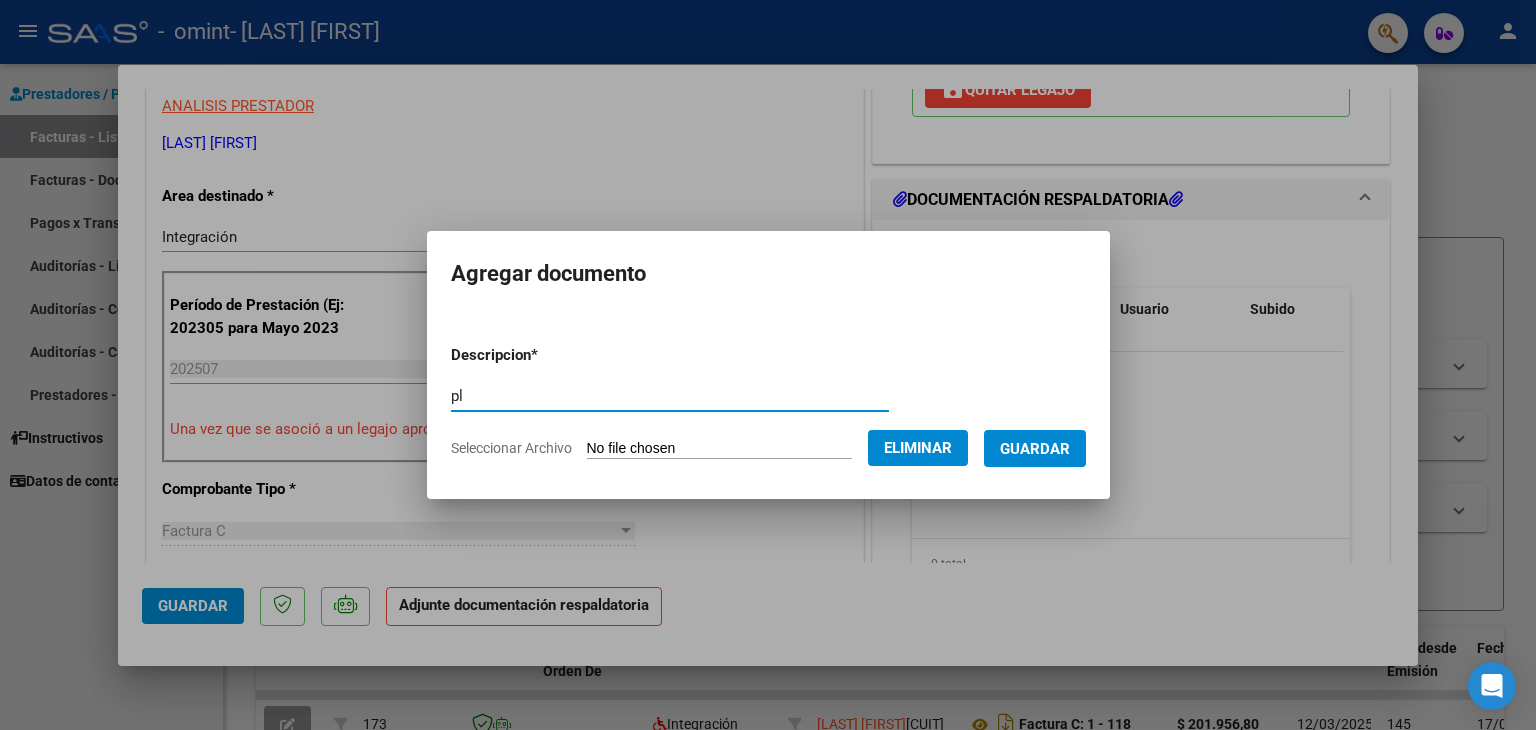 type on "p" 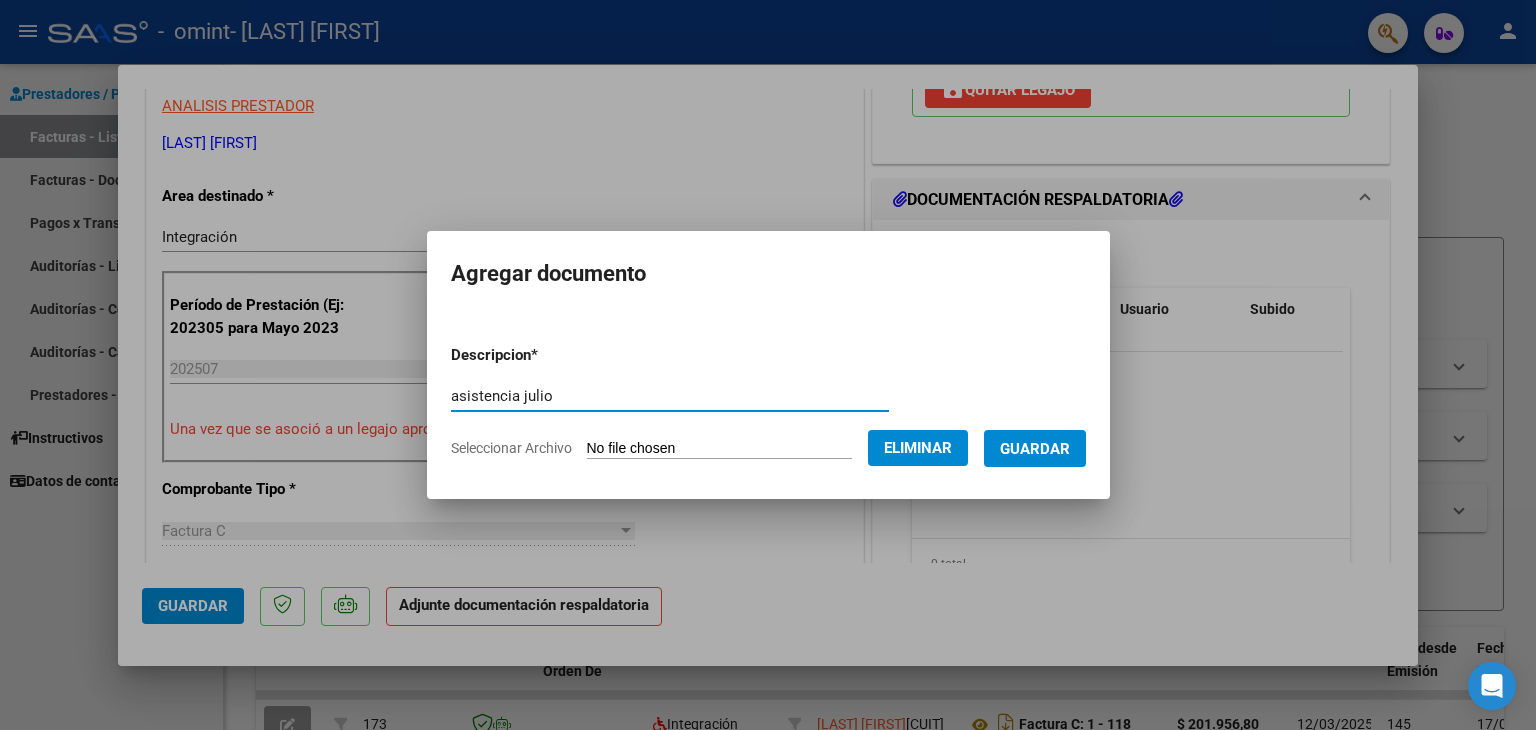 type on "asistencia julio" 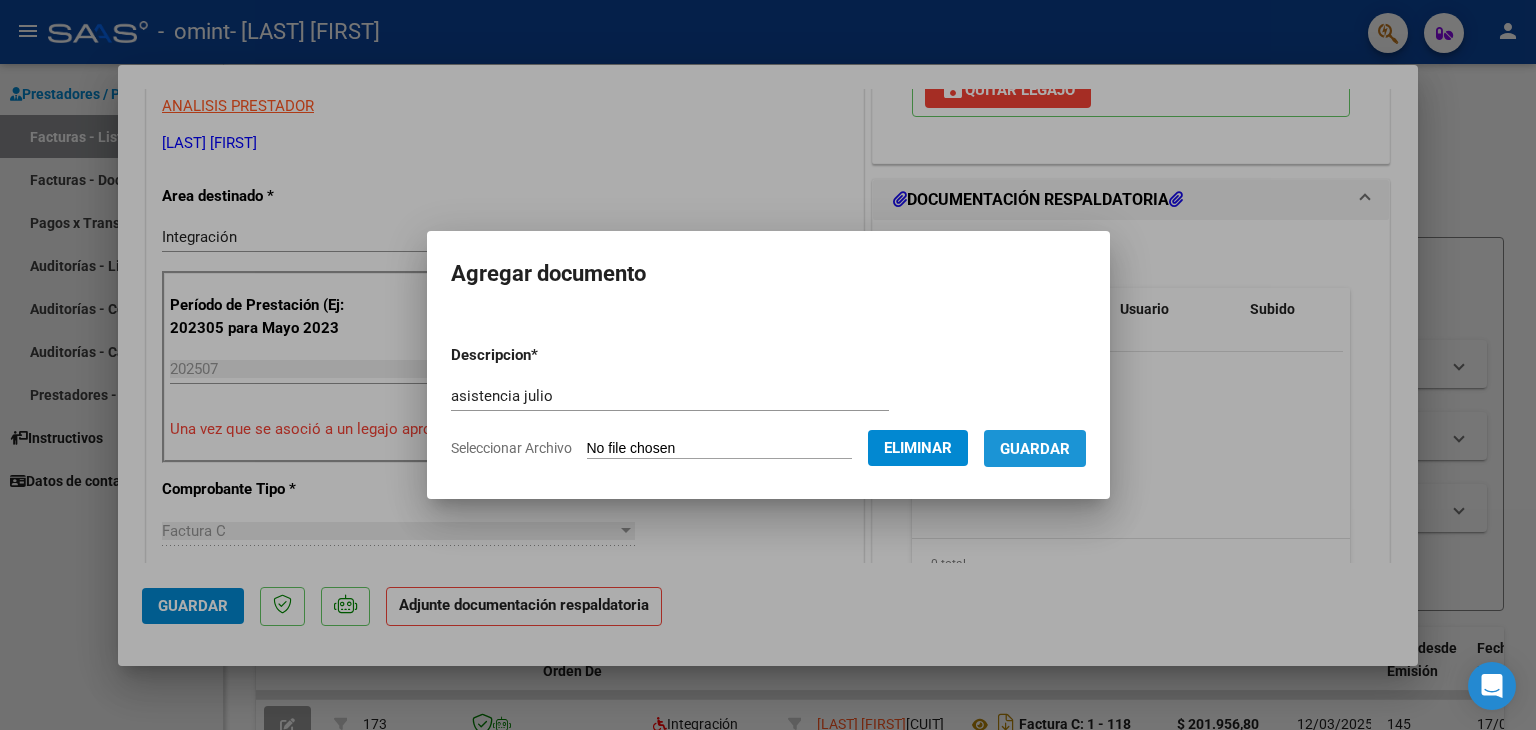 click on "Guardar" at bounding box center [1035, 449] 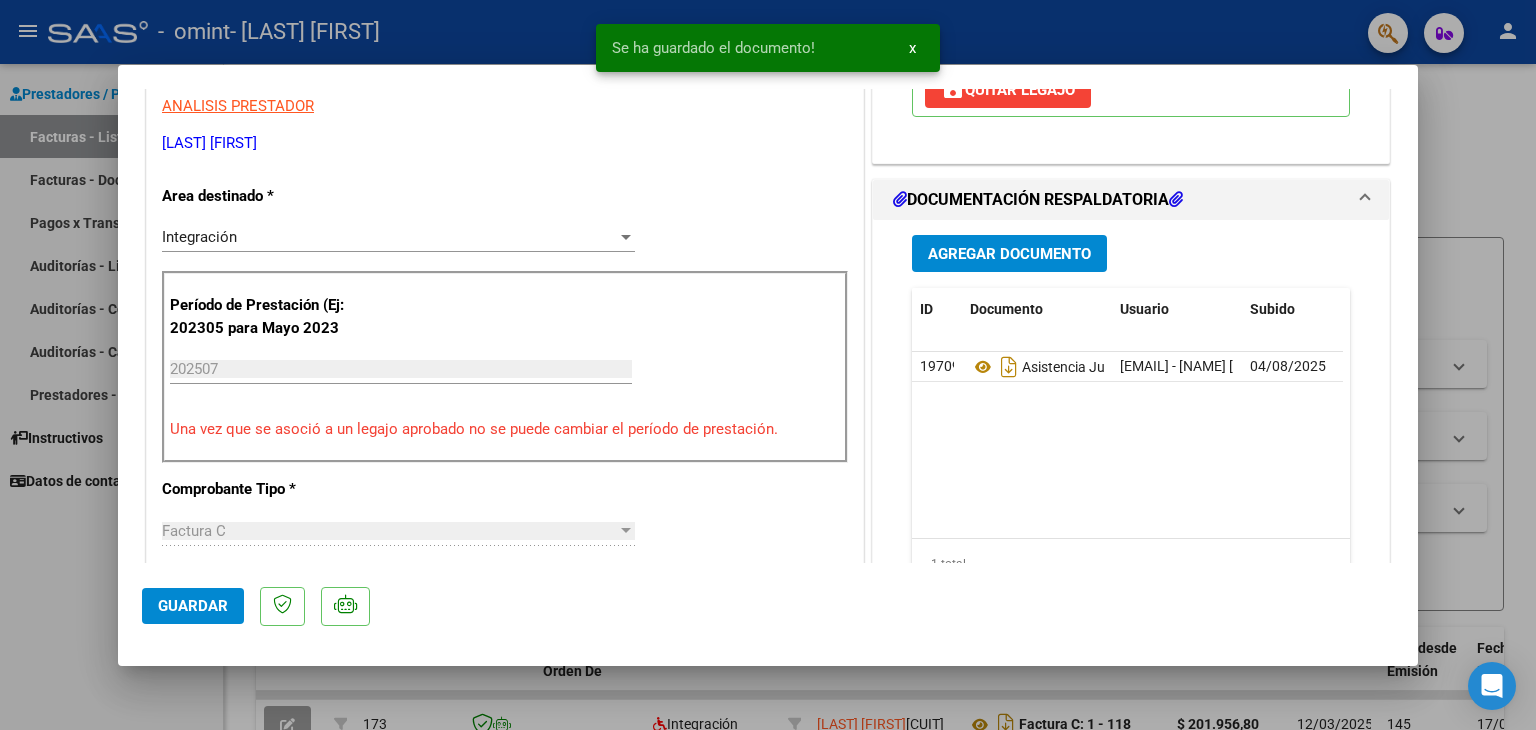 click on "19709 Asistencia Julio [EMAIL] - [NAME] [LAST] 04/08/2025" 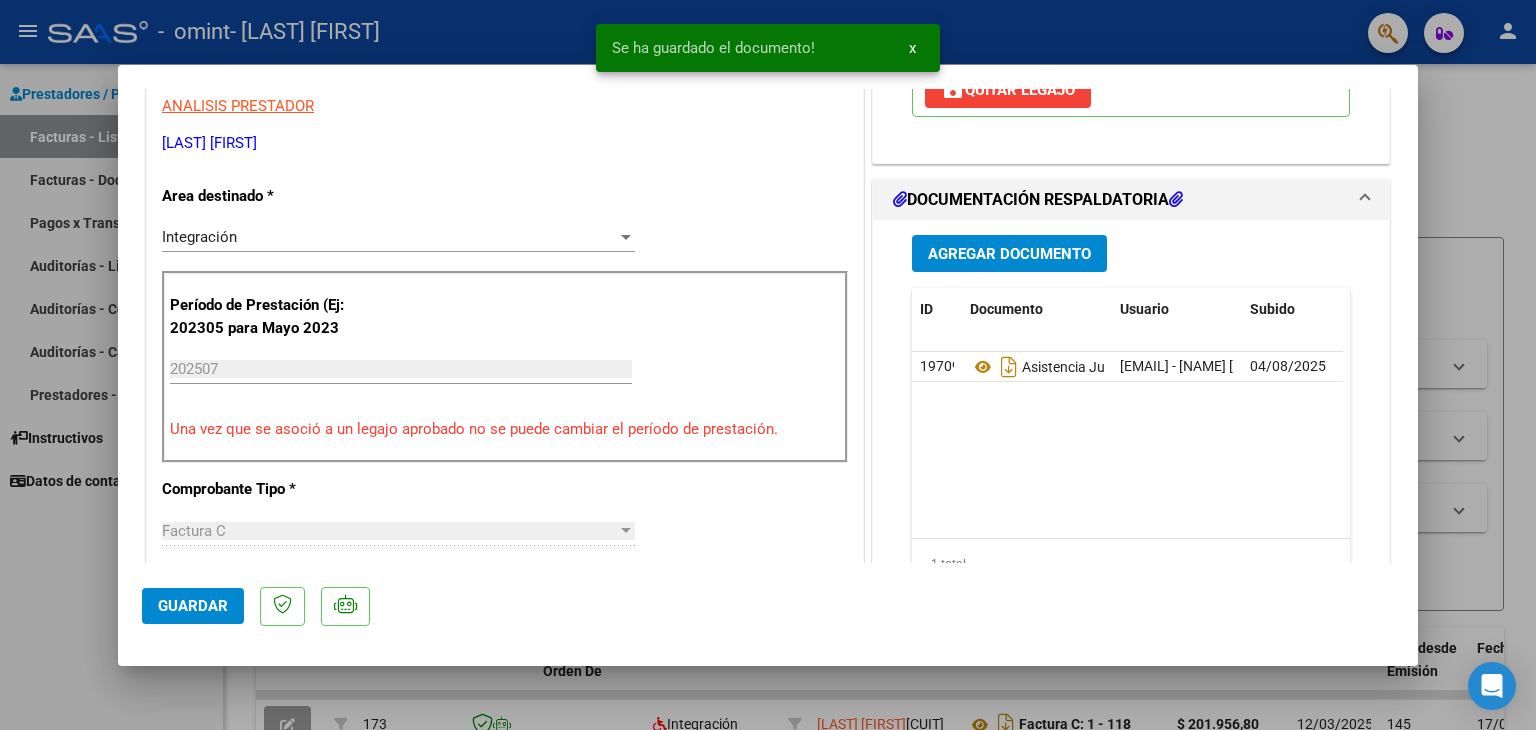 click on "ANALISIS PRESTADOR [LAST] [FIRST] ARCA Padrón Area destinado * Integración Seleccionar Area Período de Prestación (Ej: 202305 para Mayo 2023 202507 Ingrese el Período de Prestación como indica el ejemplo Una vez que se asoció a un legajo aprobado no se puede cambiar el período de prestación. Comprobante Tipo * Factura C Seleccionar Tipo Punto de Venta * 1 Ingresar el Nro. Número * 139 Ingresar el Nro. Monto * $ 307.654,34 Ingresar el monto Fecha del Cpbt. * 2025-08-02 Ingresar la fecha CAE / CAEA (no ingrese CAI) 75317749934888 Ingresar el CAE o CAEA (no ingrese CAI) Fecha de Vencimiento 2025-08-12 Ingresar la fecha Ref. Externa Ingresar la ref. N° Liquidación Ingresar el N° Liquidación" at bounding box center [505, 712] 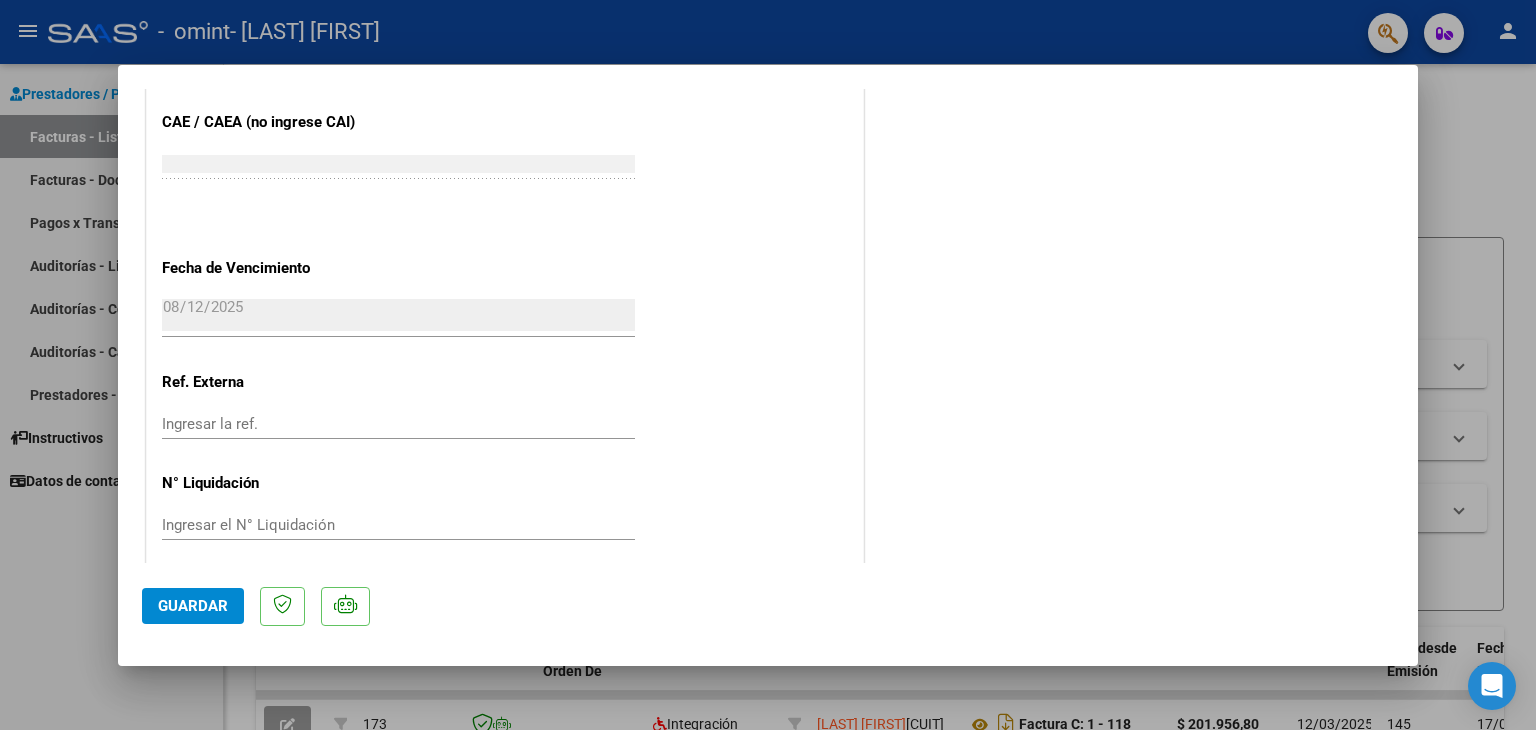 scroll, scrollTop: 1313, scrollLeft: 0, axis: vertical 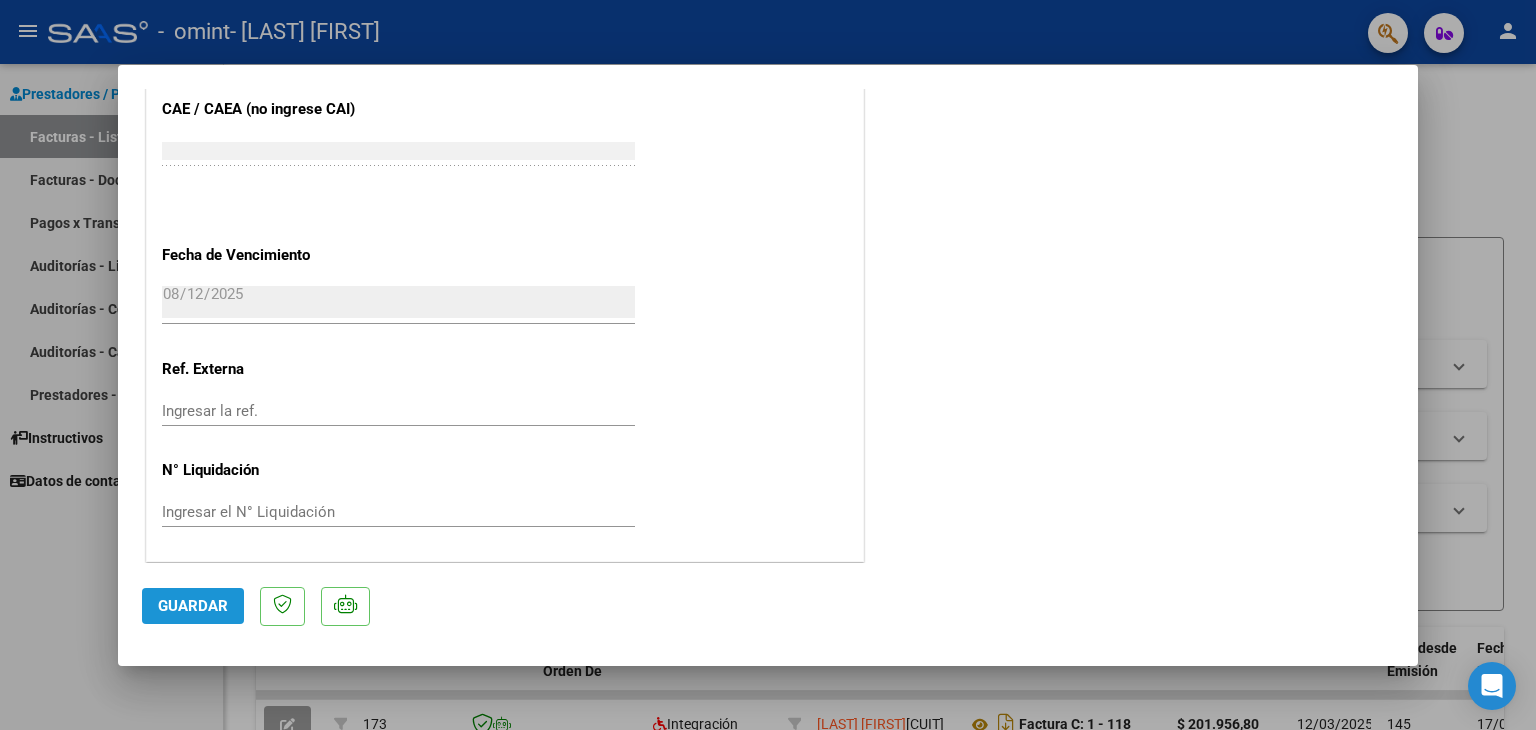 click on "Guardar" 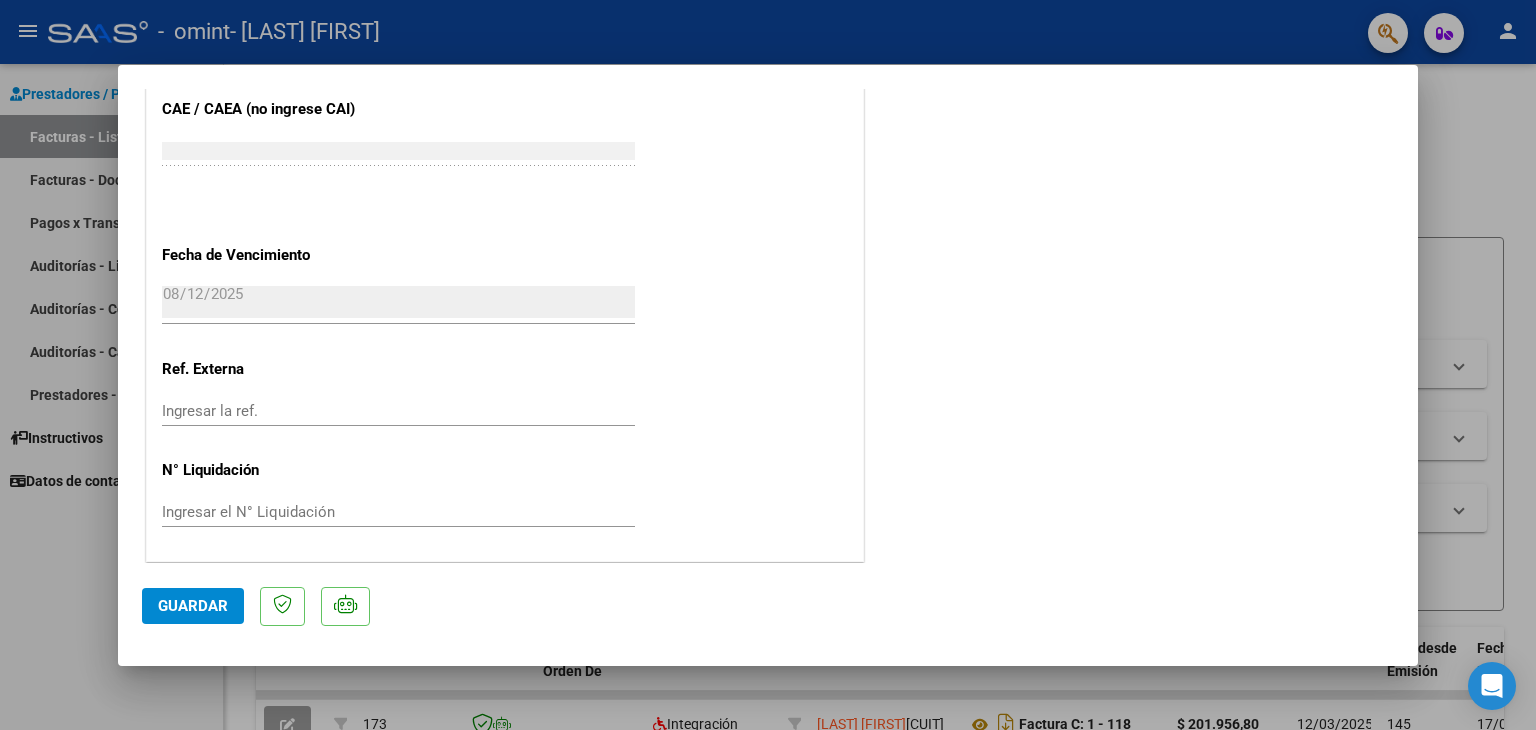 click at bounding box center [768, 365] 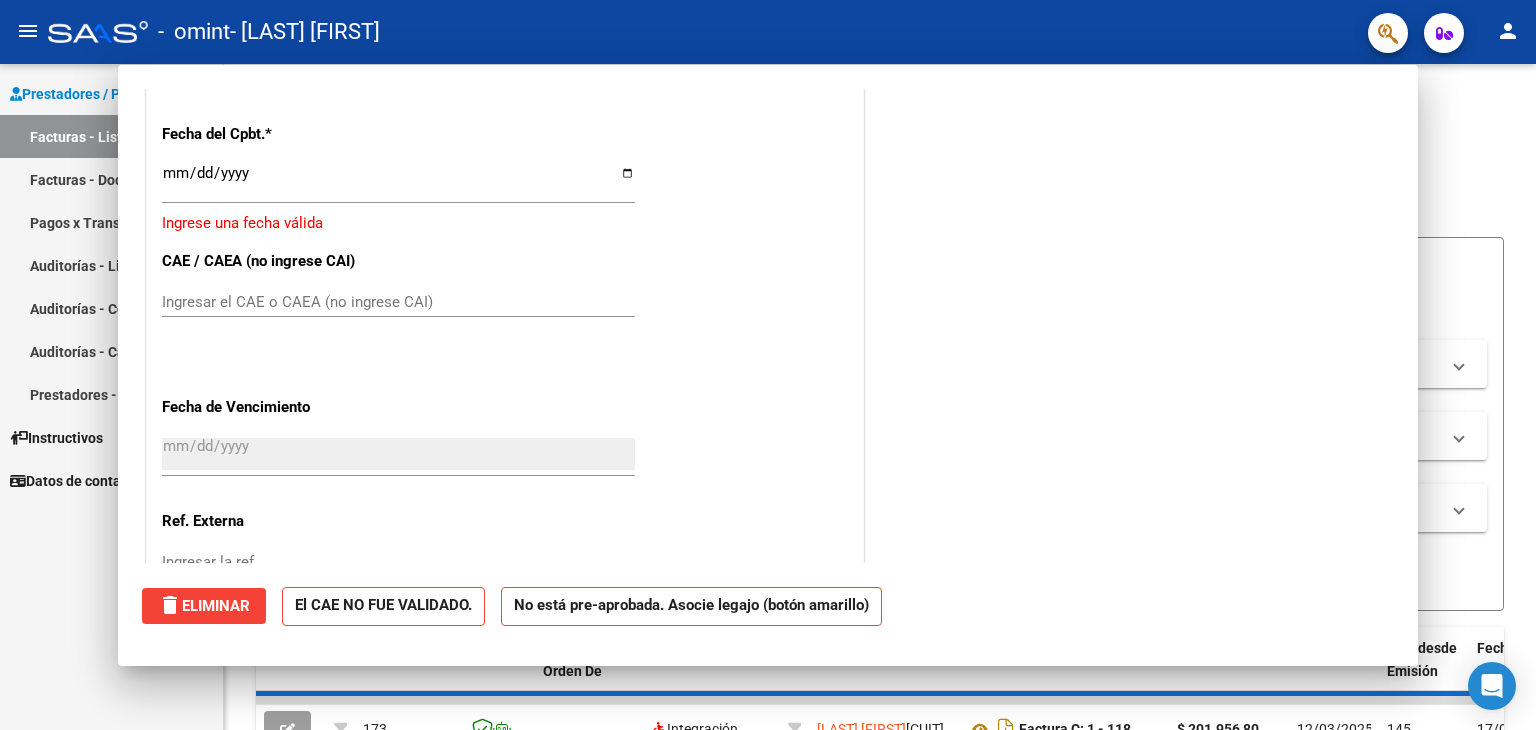 scroll, scrollTop: 1464, scrollLeft: 0, axis: vertical 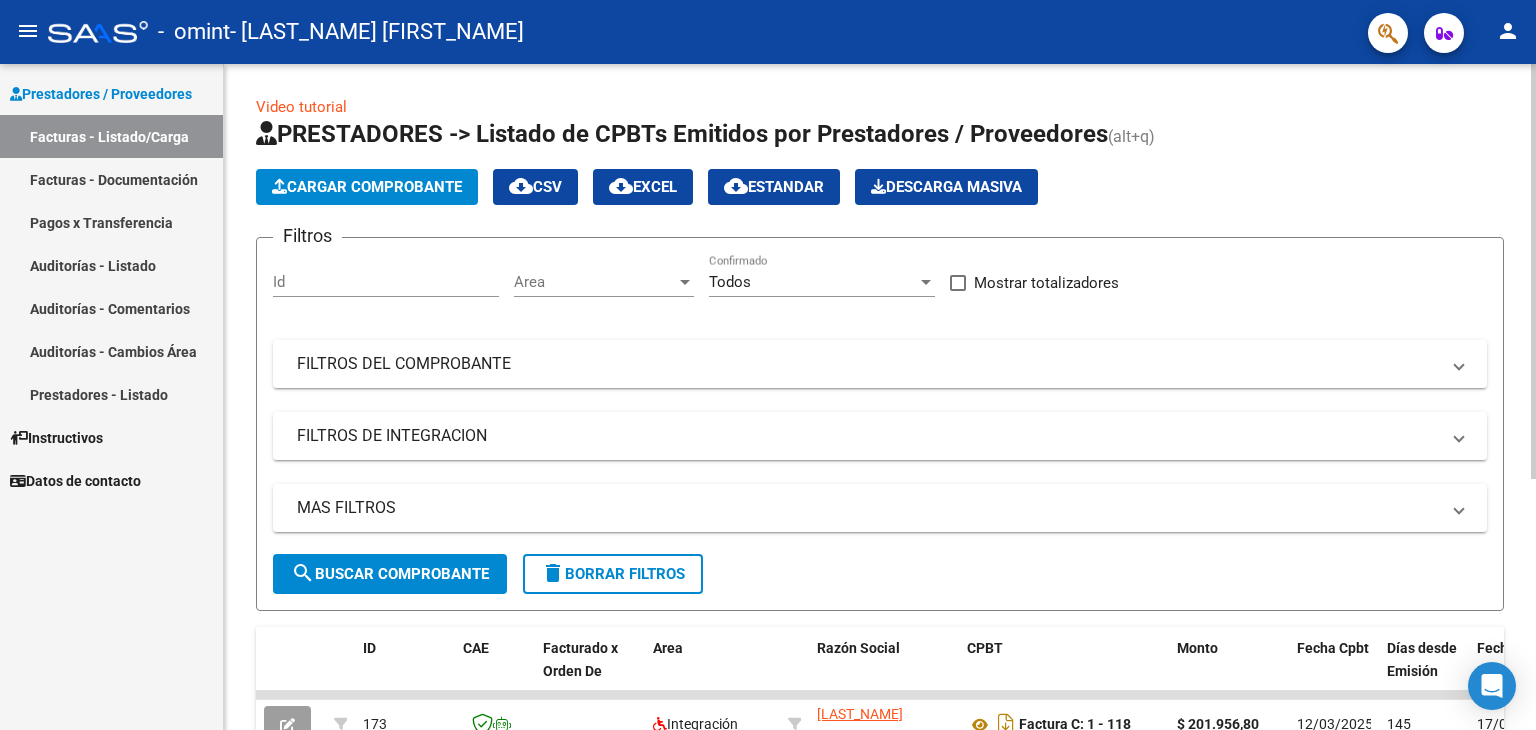 click on "PRESTADORES -> Listado de CPBTs Emitidos por Prestadores / Proveedores (alt+q)" 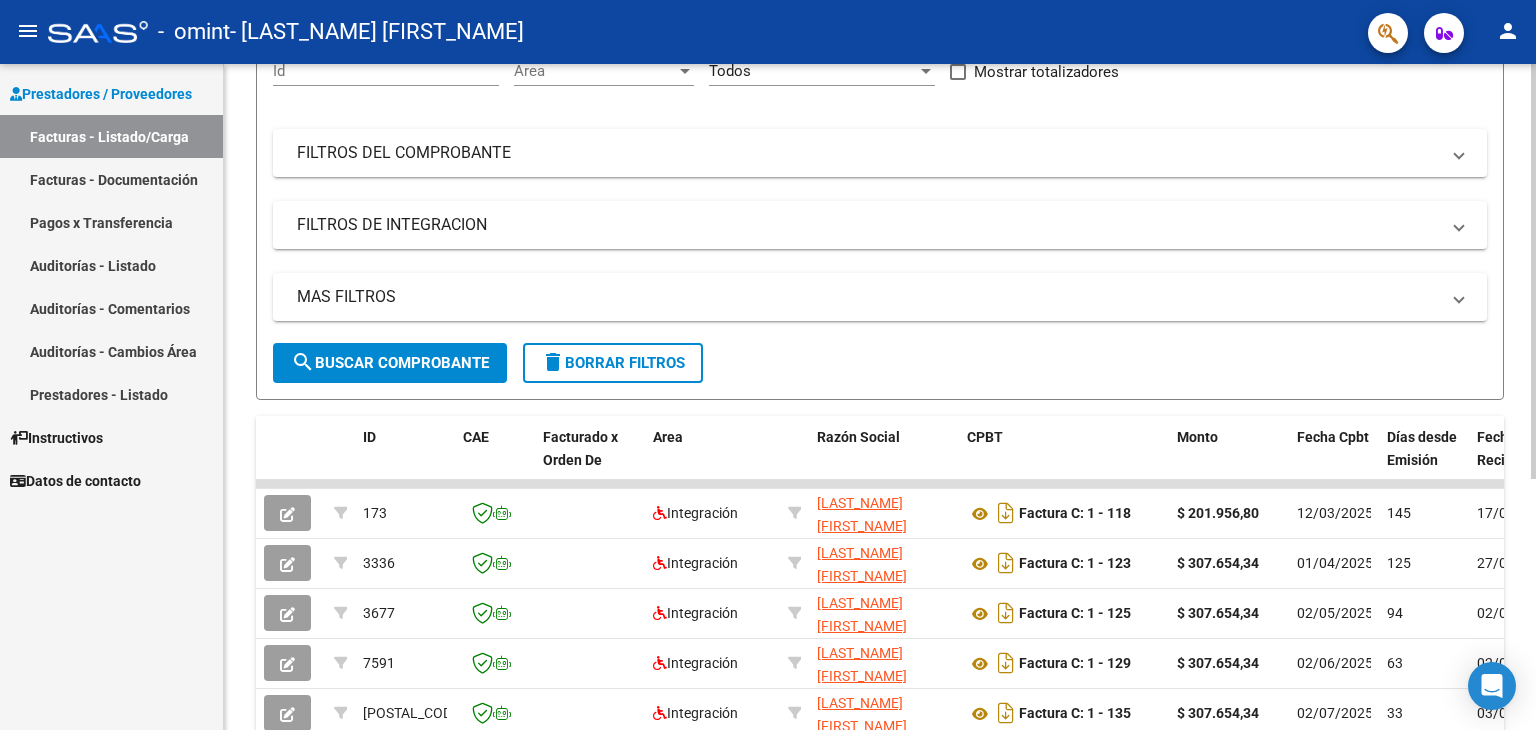 scroll, scrollTop: 404, scrollLeft: 0, axis: vertical 